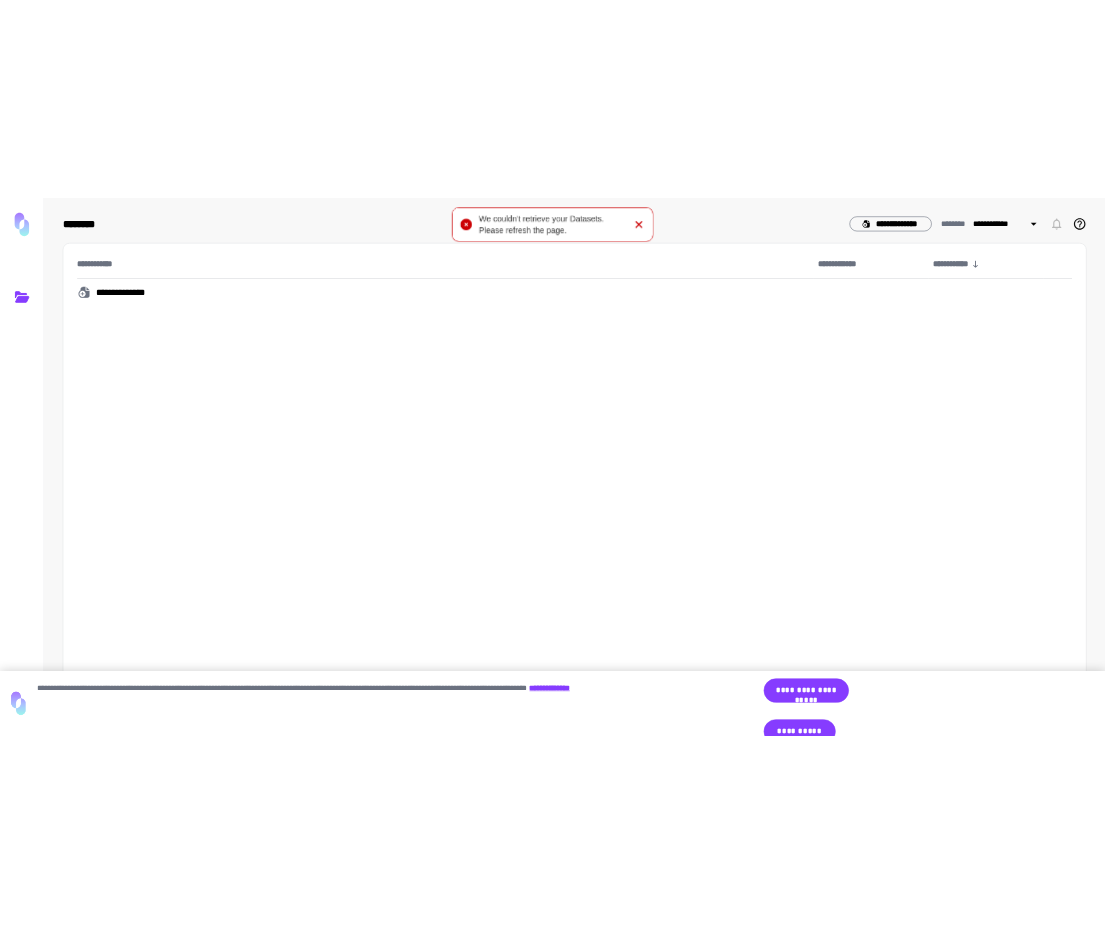 scroll, scrollTop: 0, scrollLeft: 0, axis: both 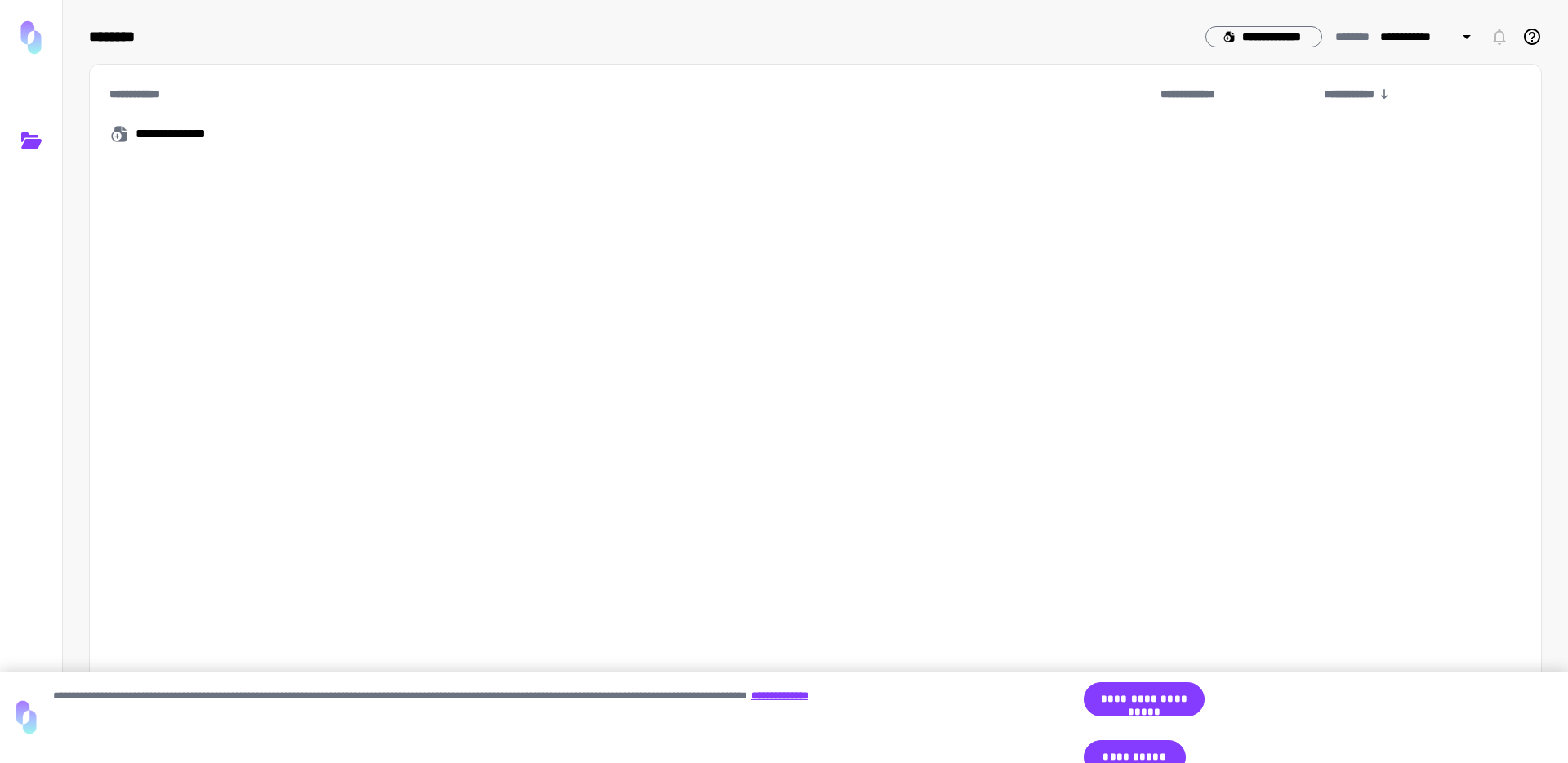 click at bounding box center (31, 688) 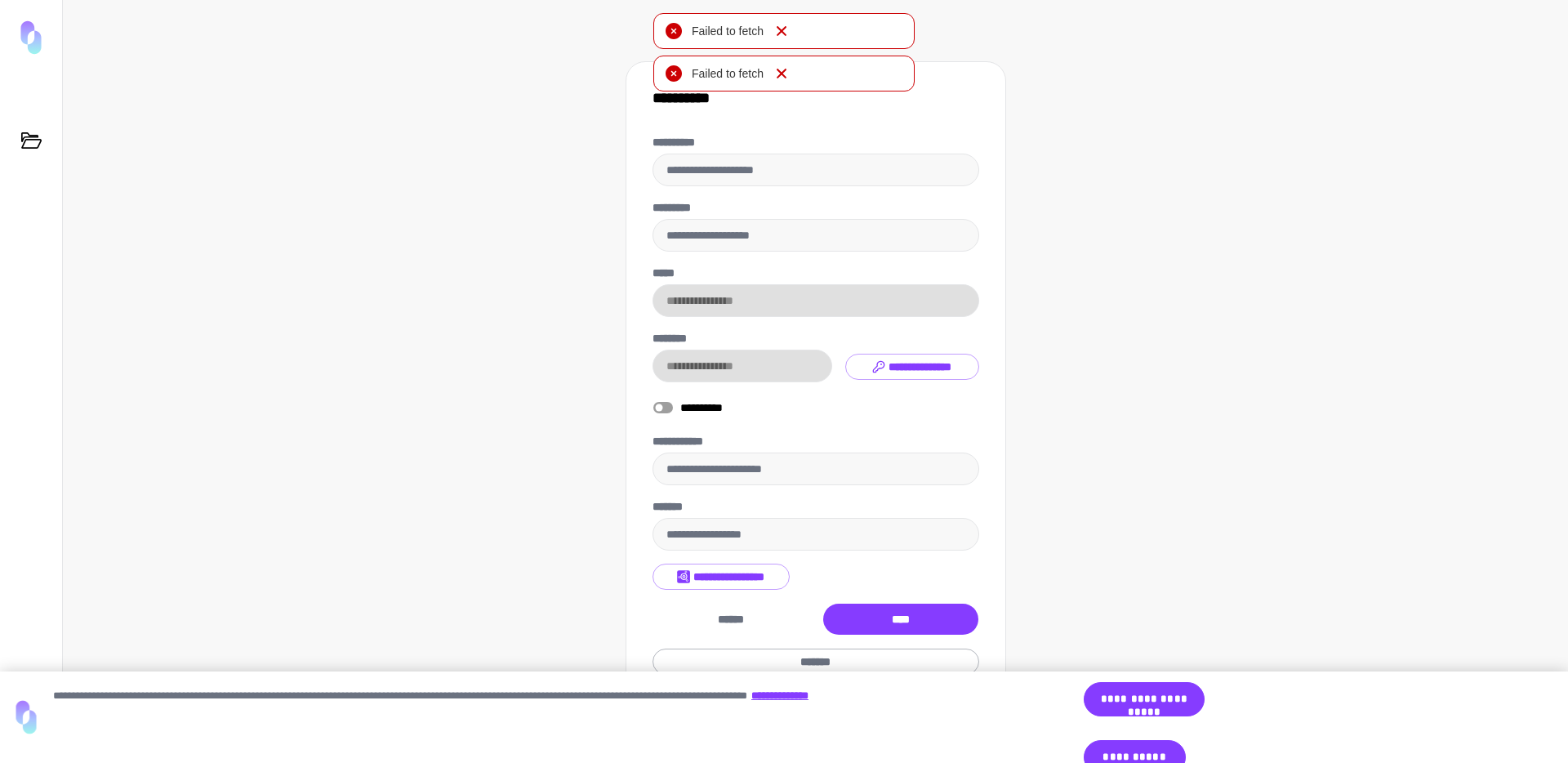 click on "*******" at bounding box center (816, 662) 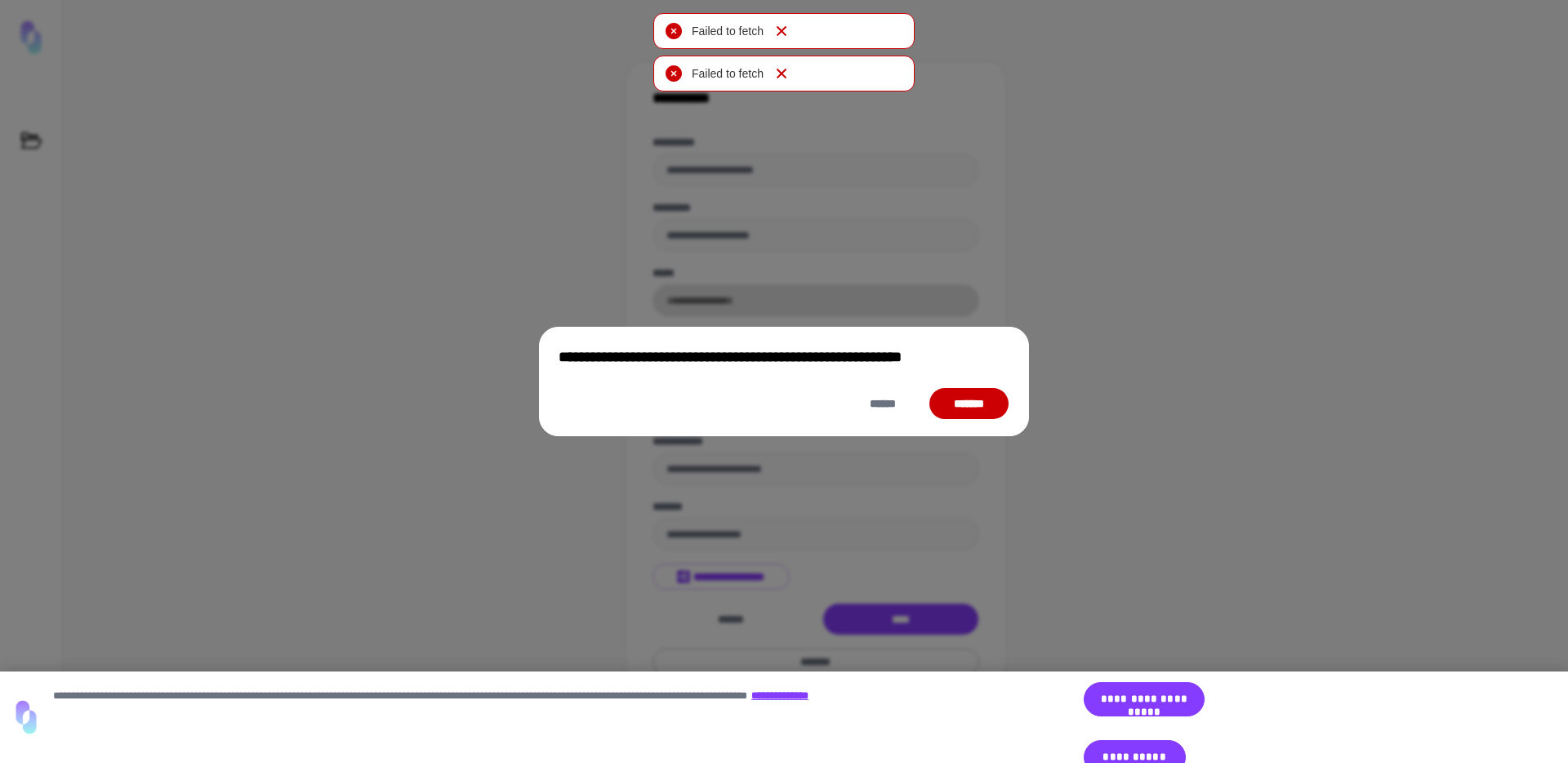 click on "*******" at bounding box center (969, 404) 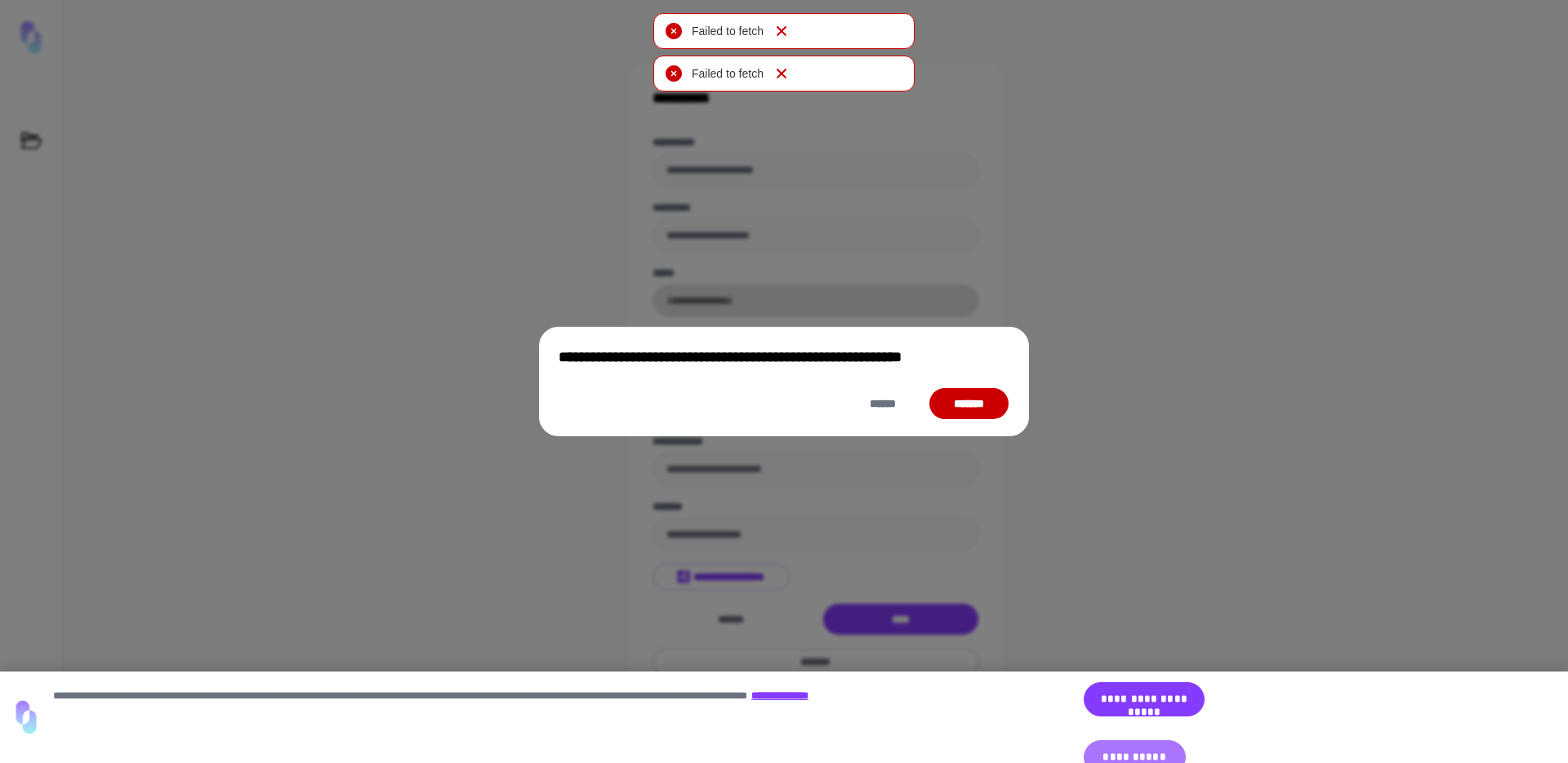 click on "**********" at bounding box center [1134, 757] 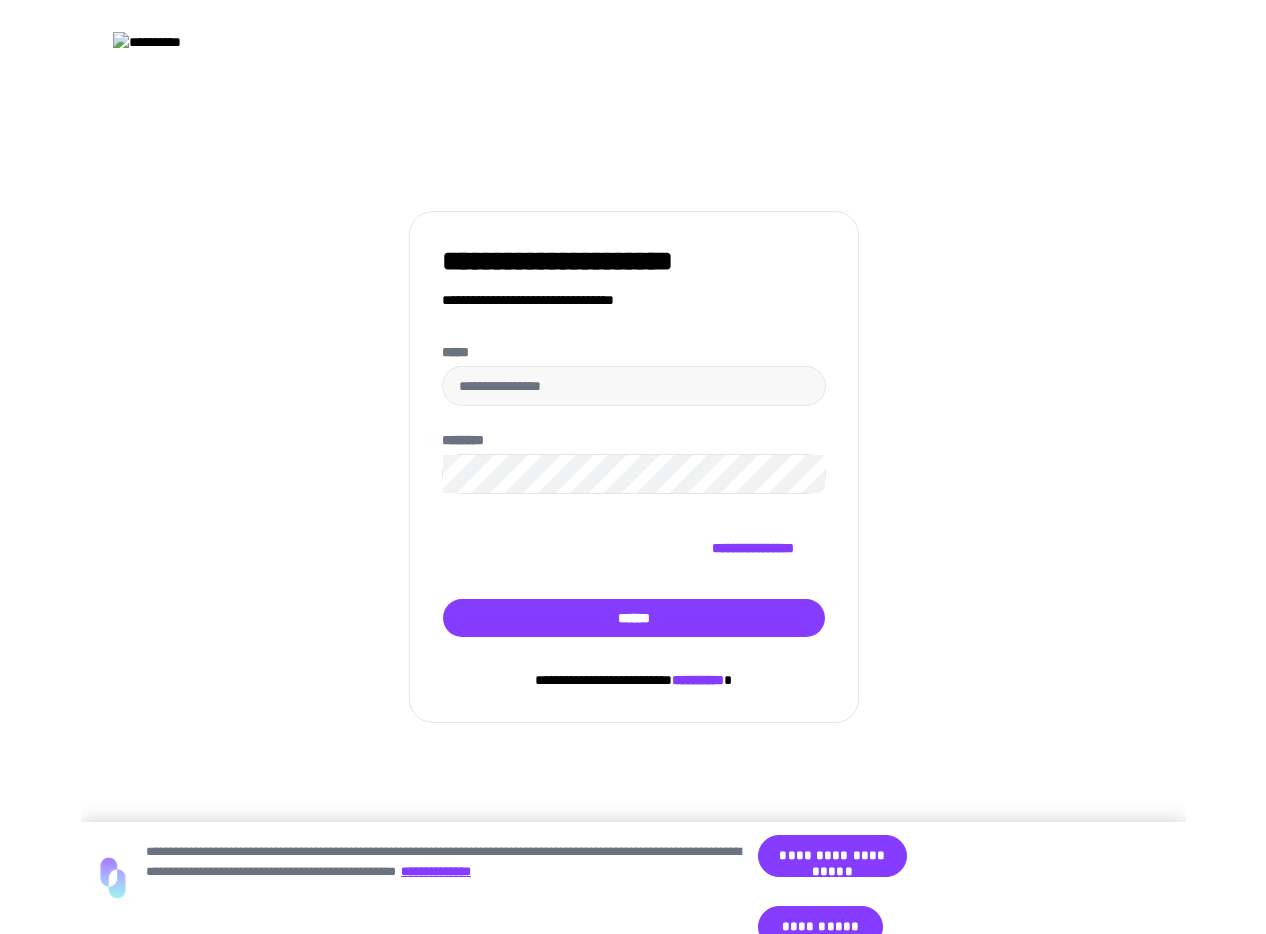 scroll, scrollTop: 0, scrollLeft: 0, axis: both 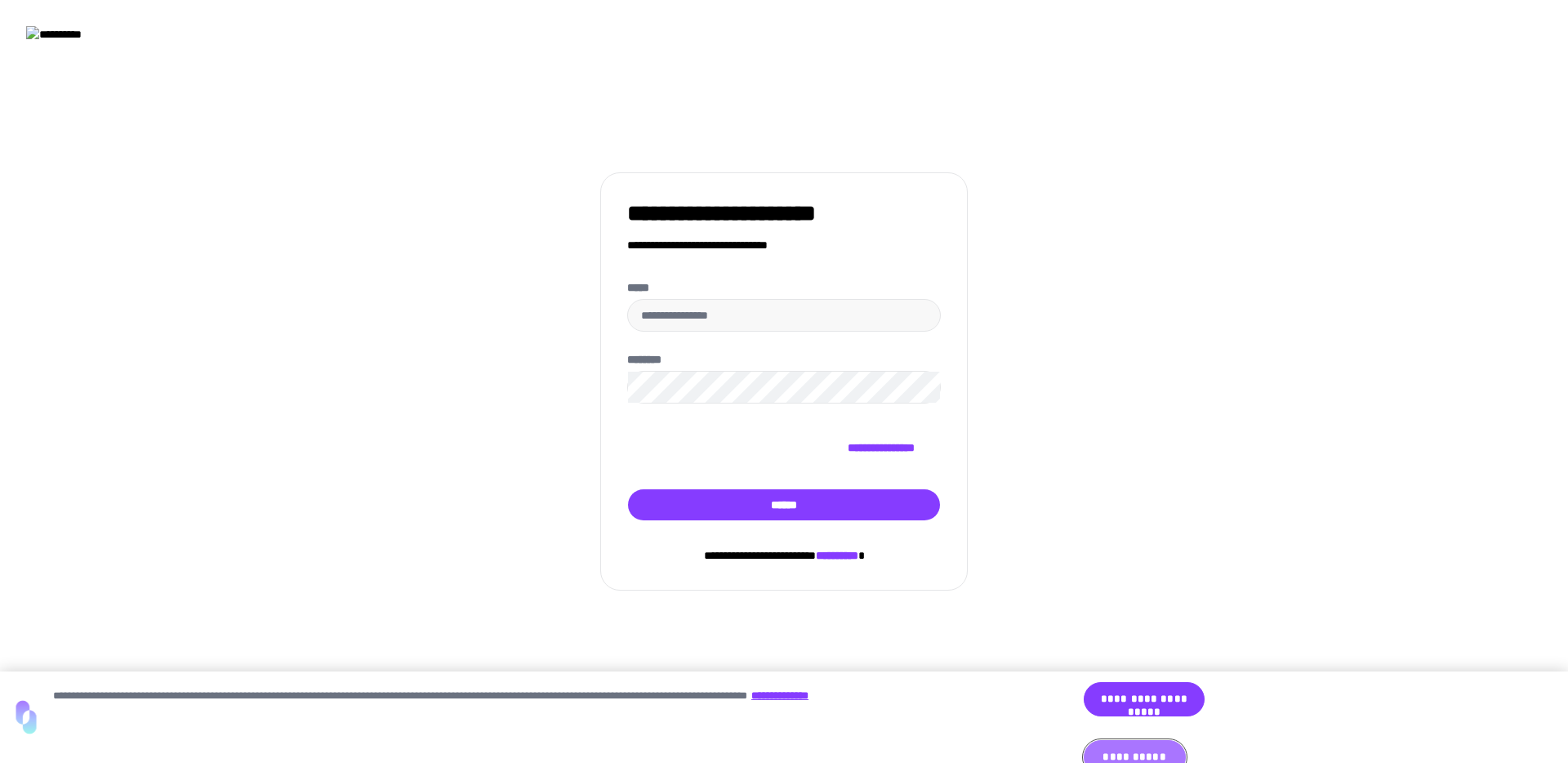 click on "**********" at bounding box center [1134, 757] 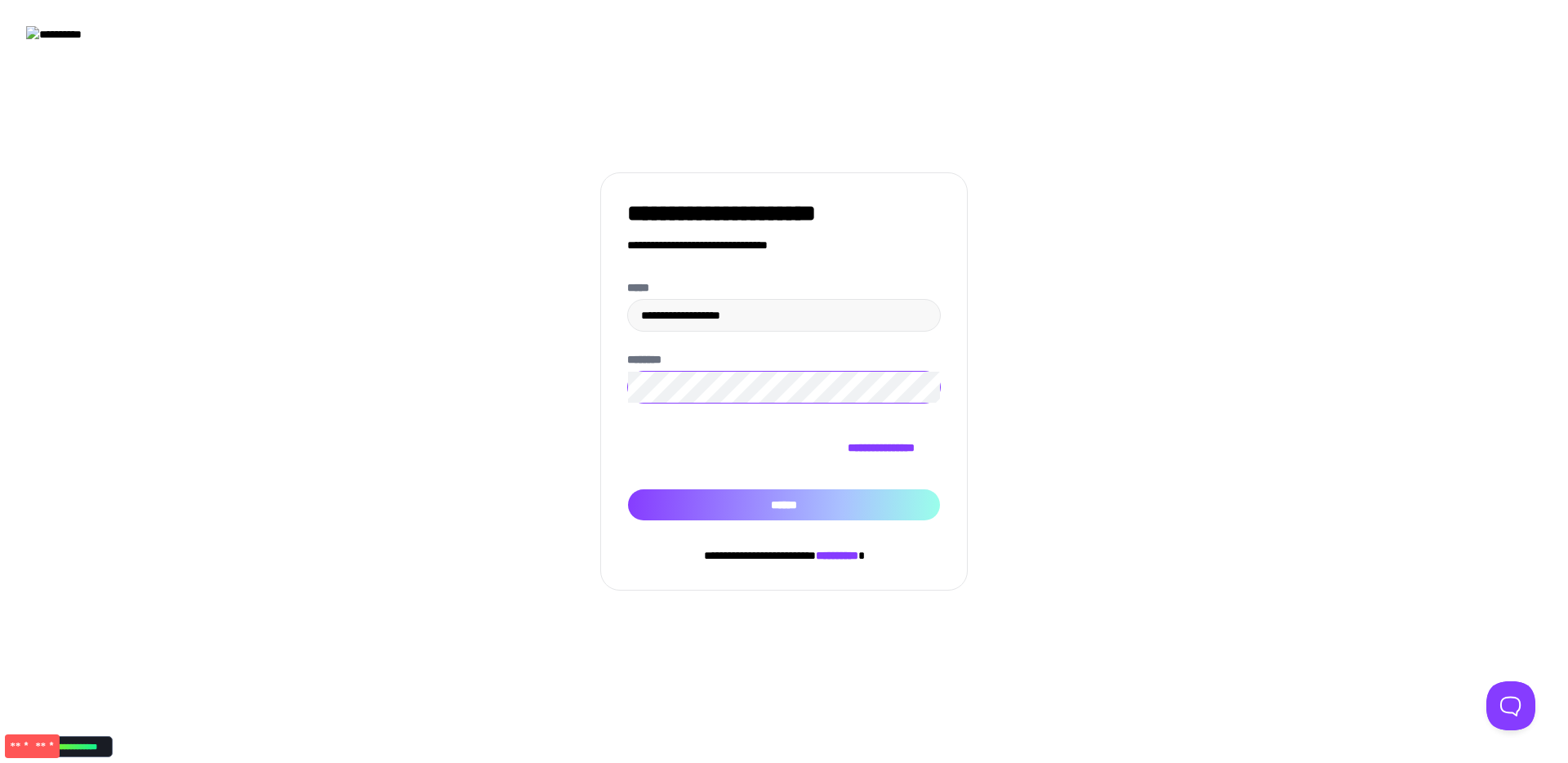 click on "******" at bounding box center [784, 505] 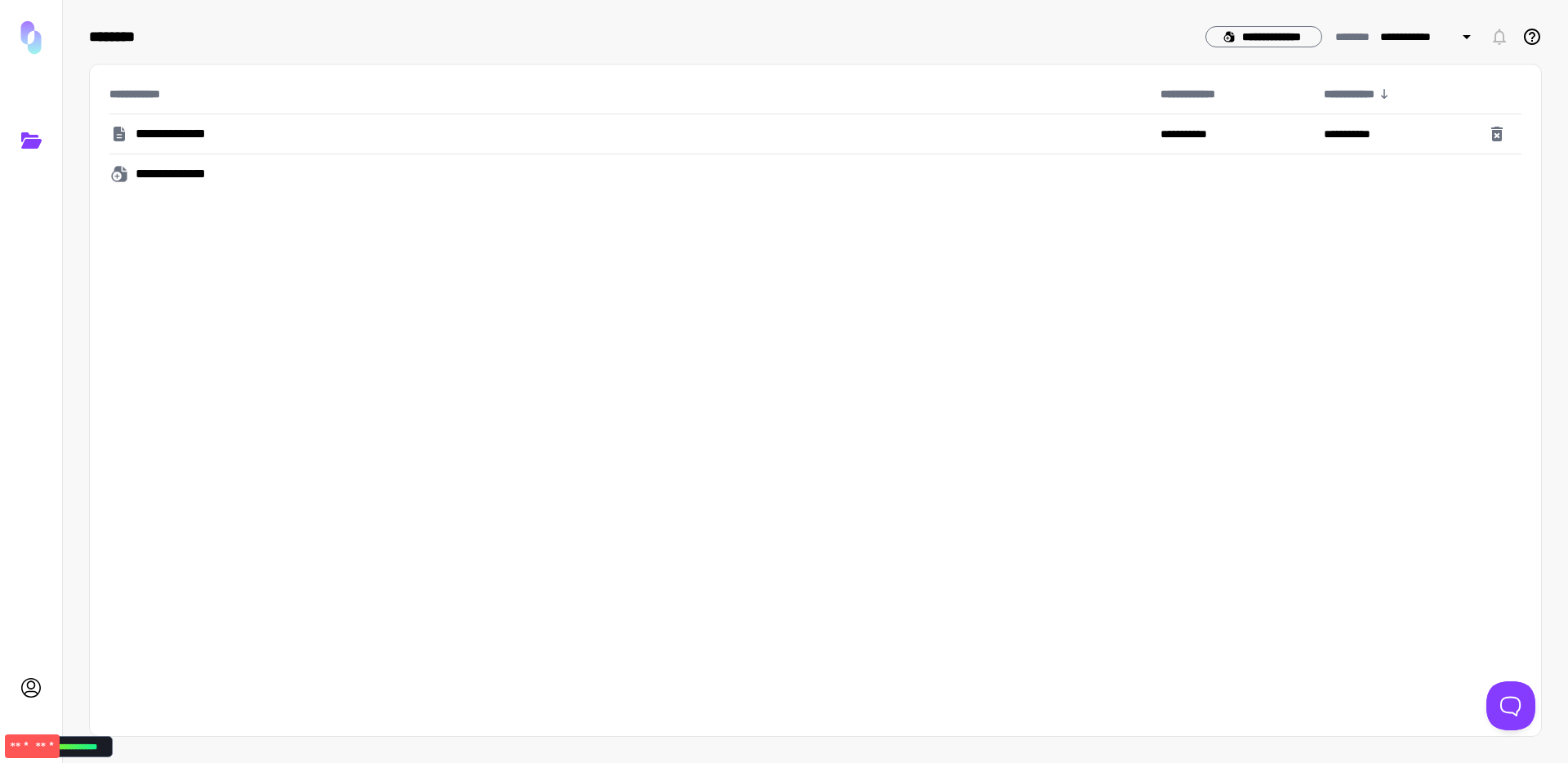 click on "**********" at bounding box center [628, 134] 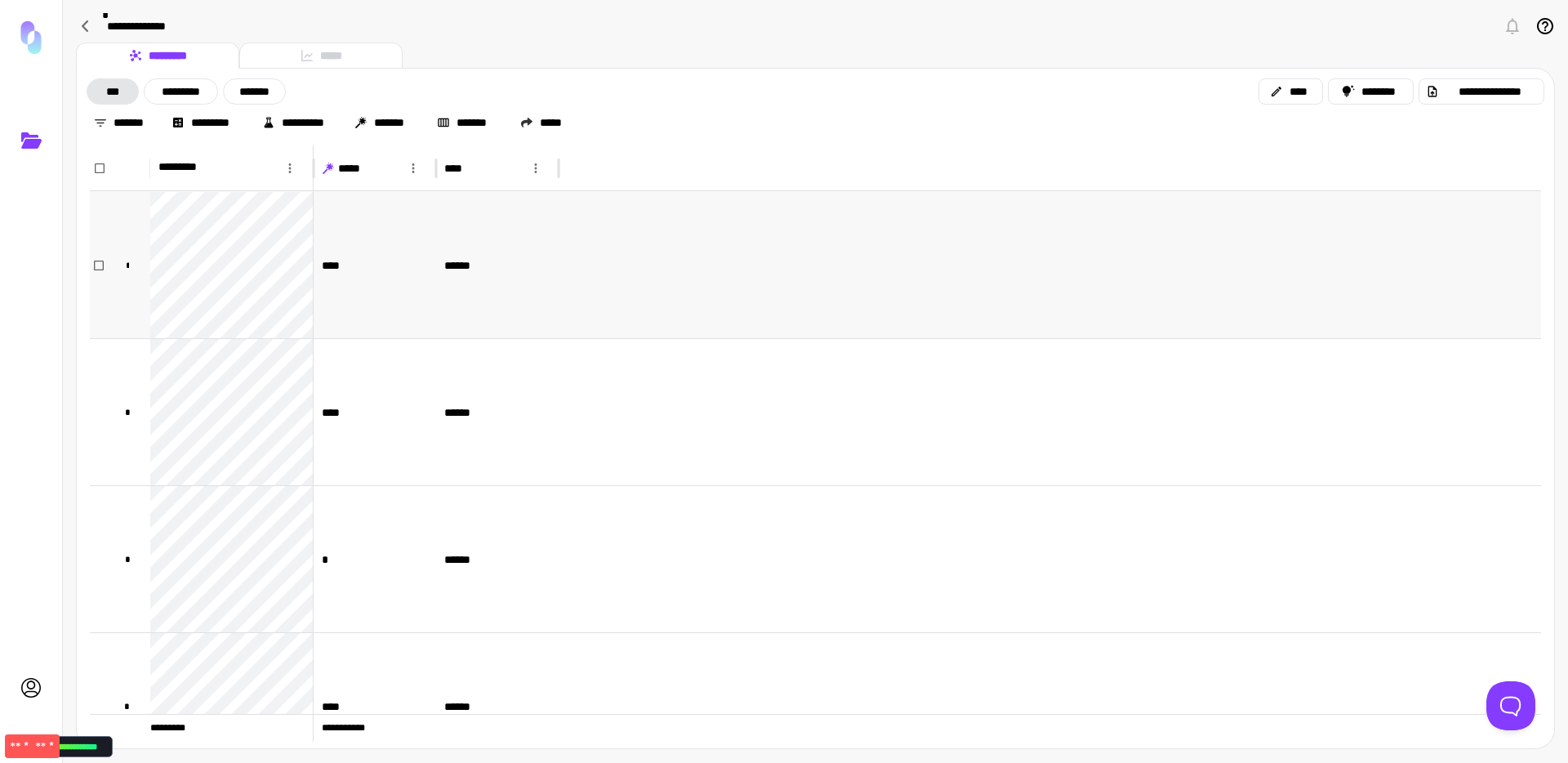 click at bounding box center [1044, 265] 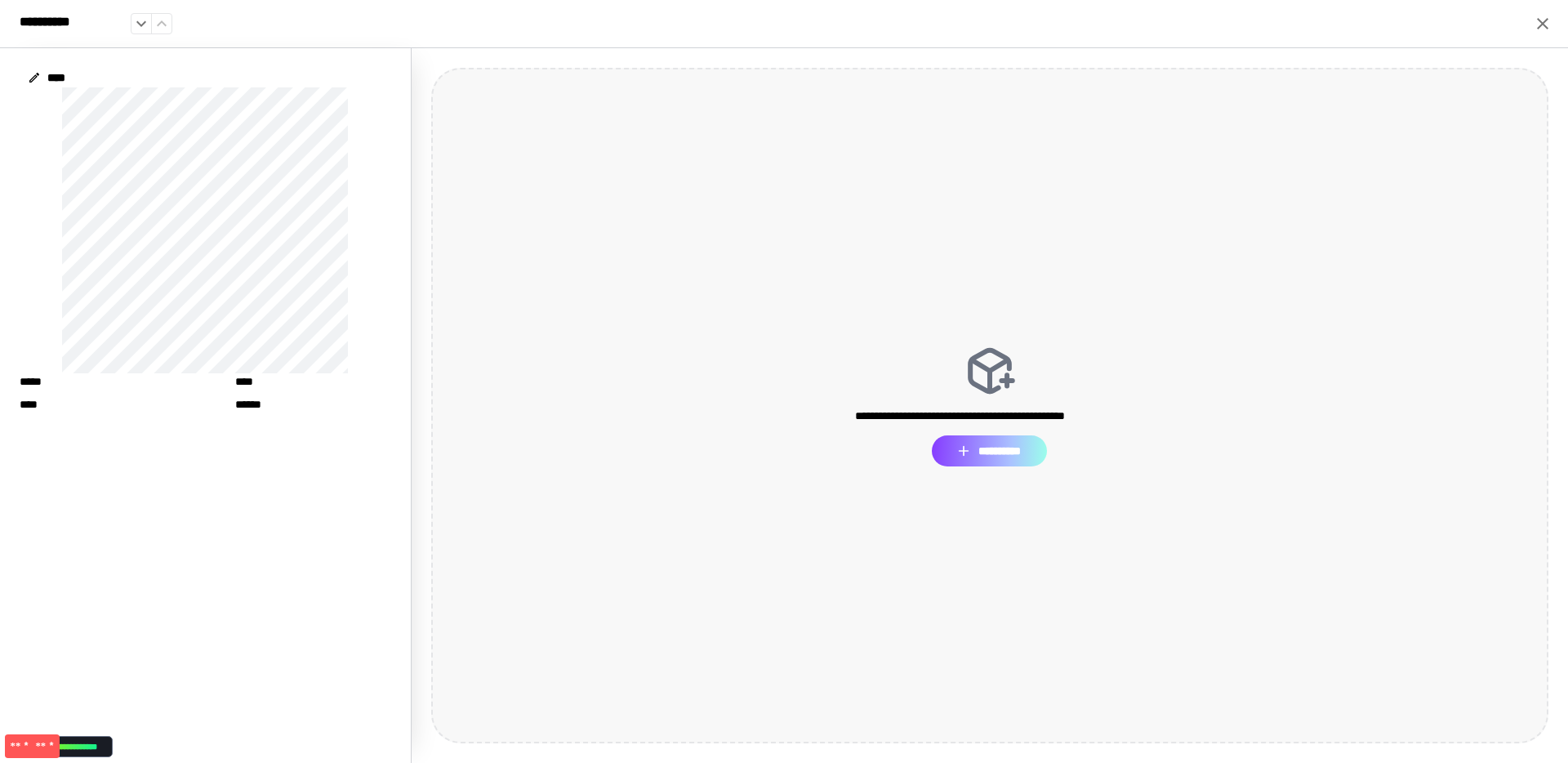click on "**********" at bounding box center (989, 451) 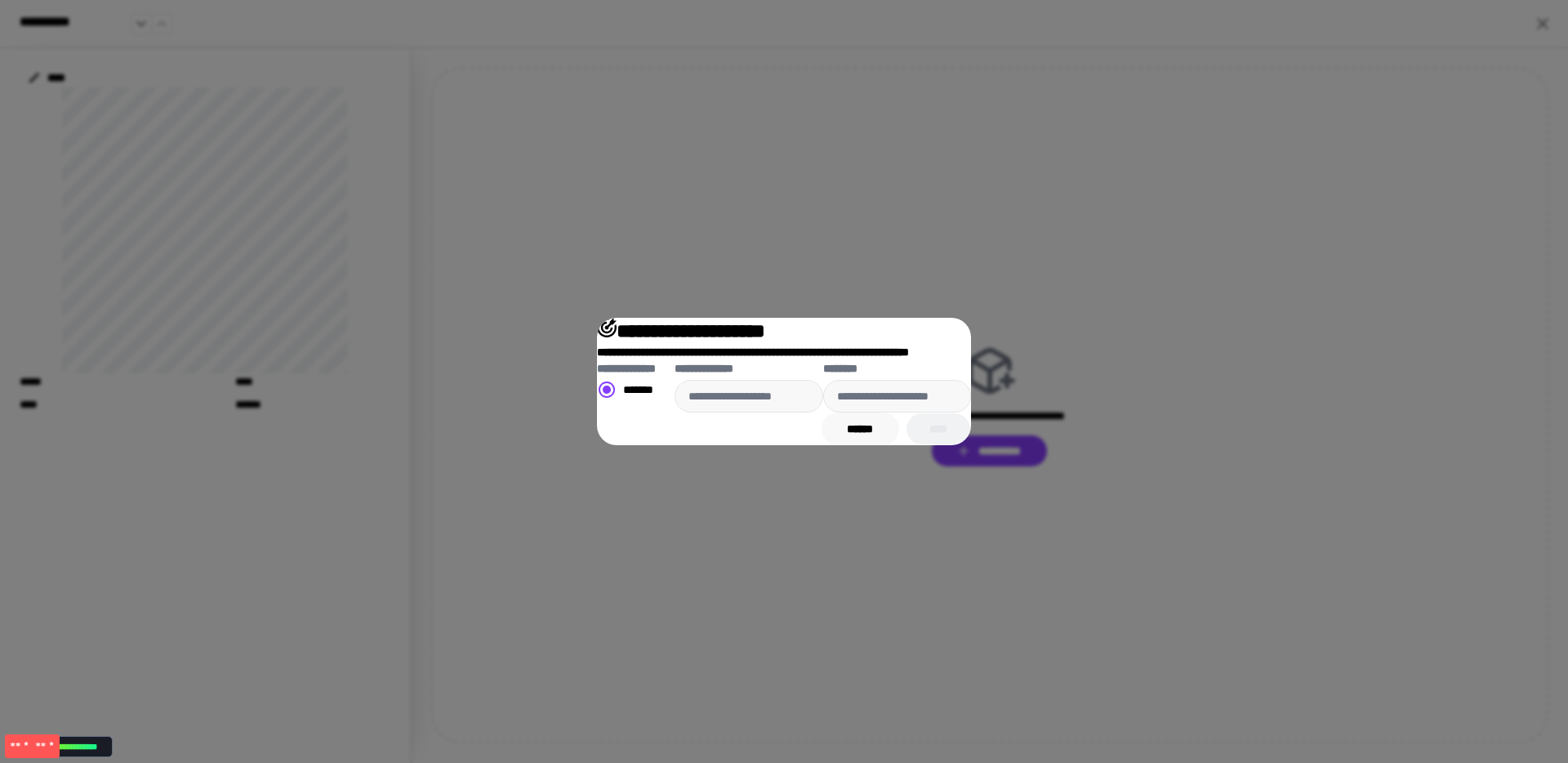 click on "******" at bounding box center [860, 429] 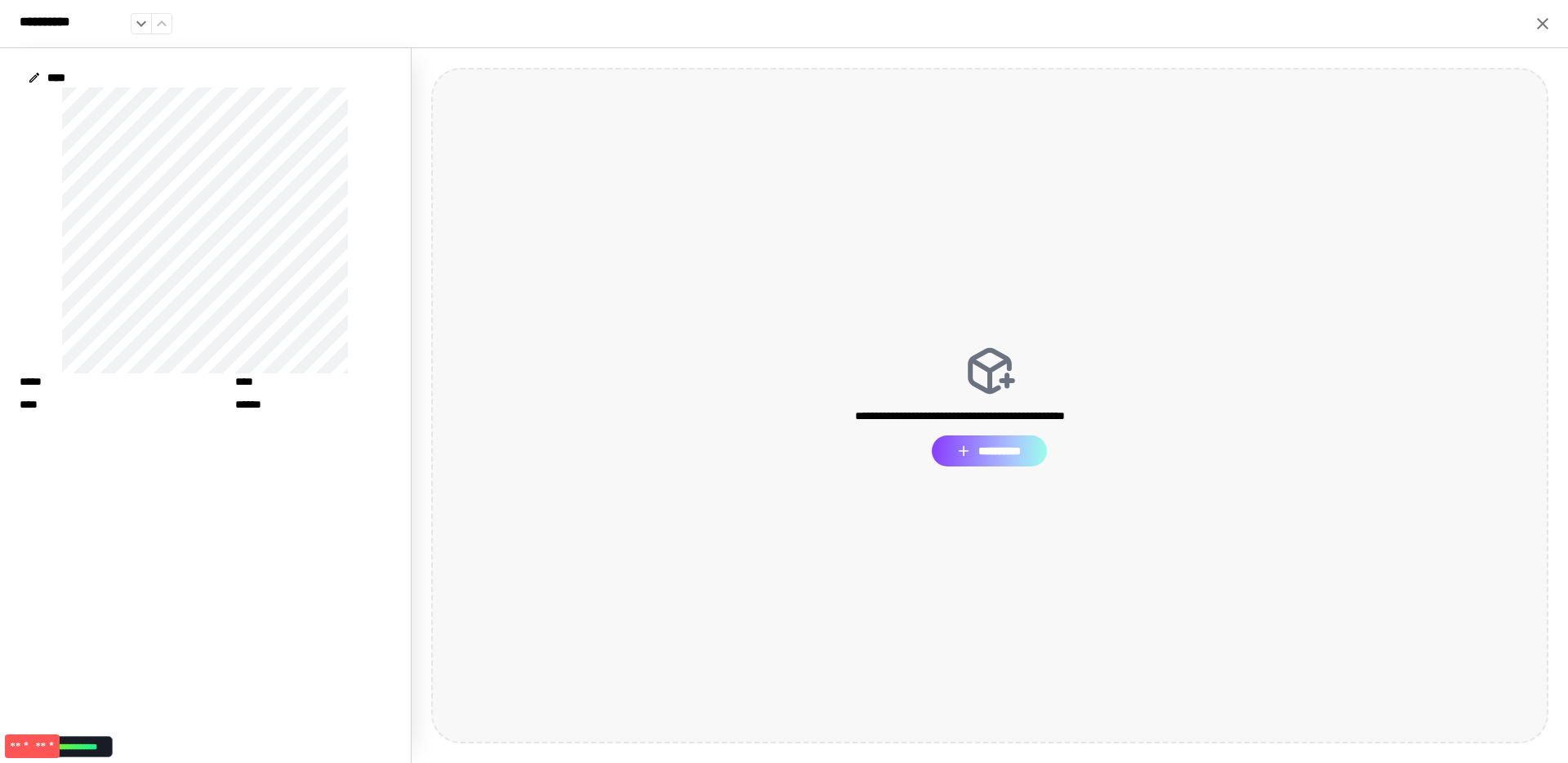 click on "**********" at bounding box center (989, 451) 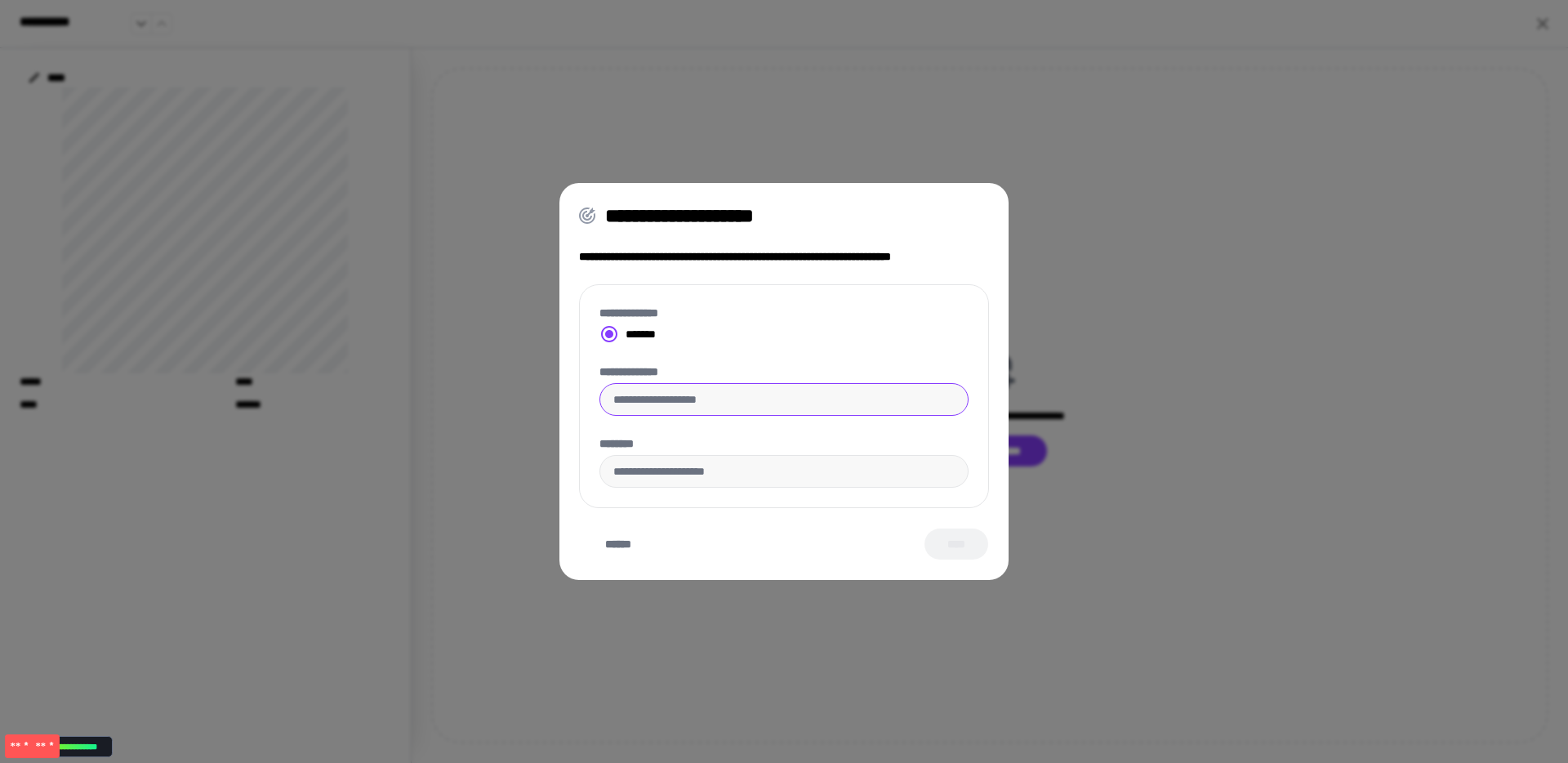 click on "**********" at bounding box center (784, 399) 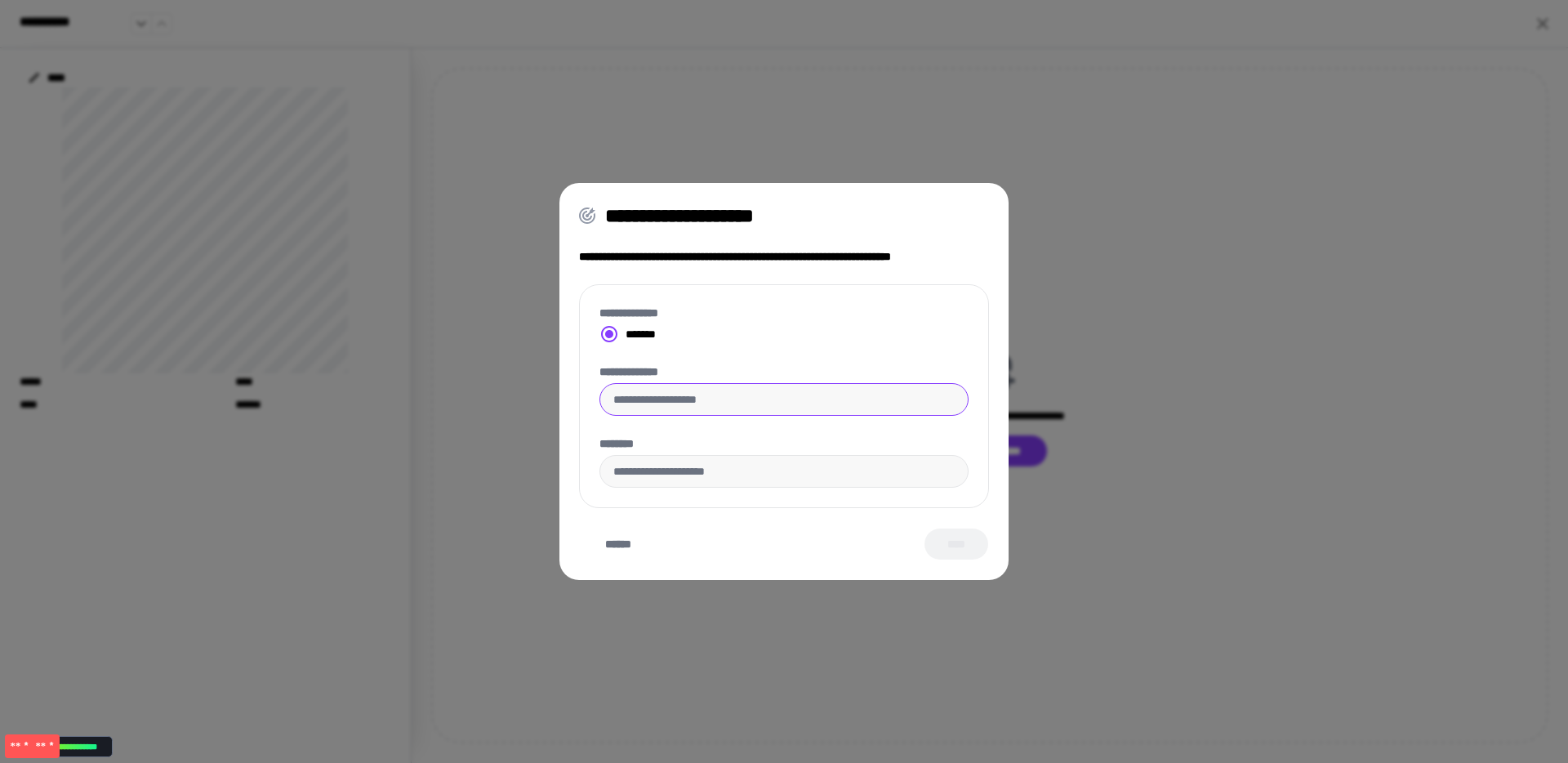 type on "**********" 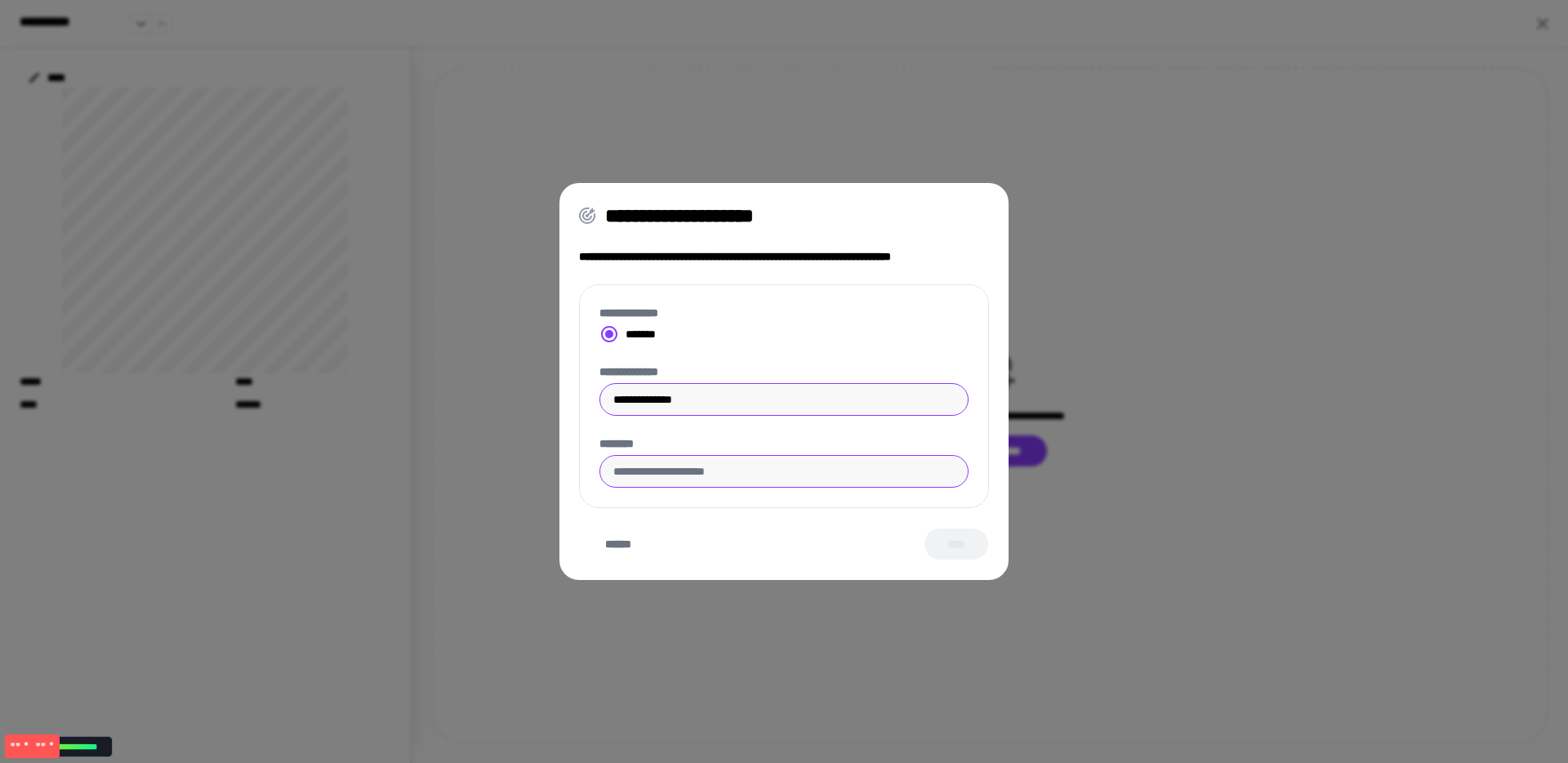 click on "********" at bounding box center (784, 471) 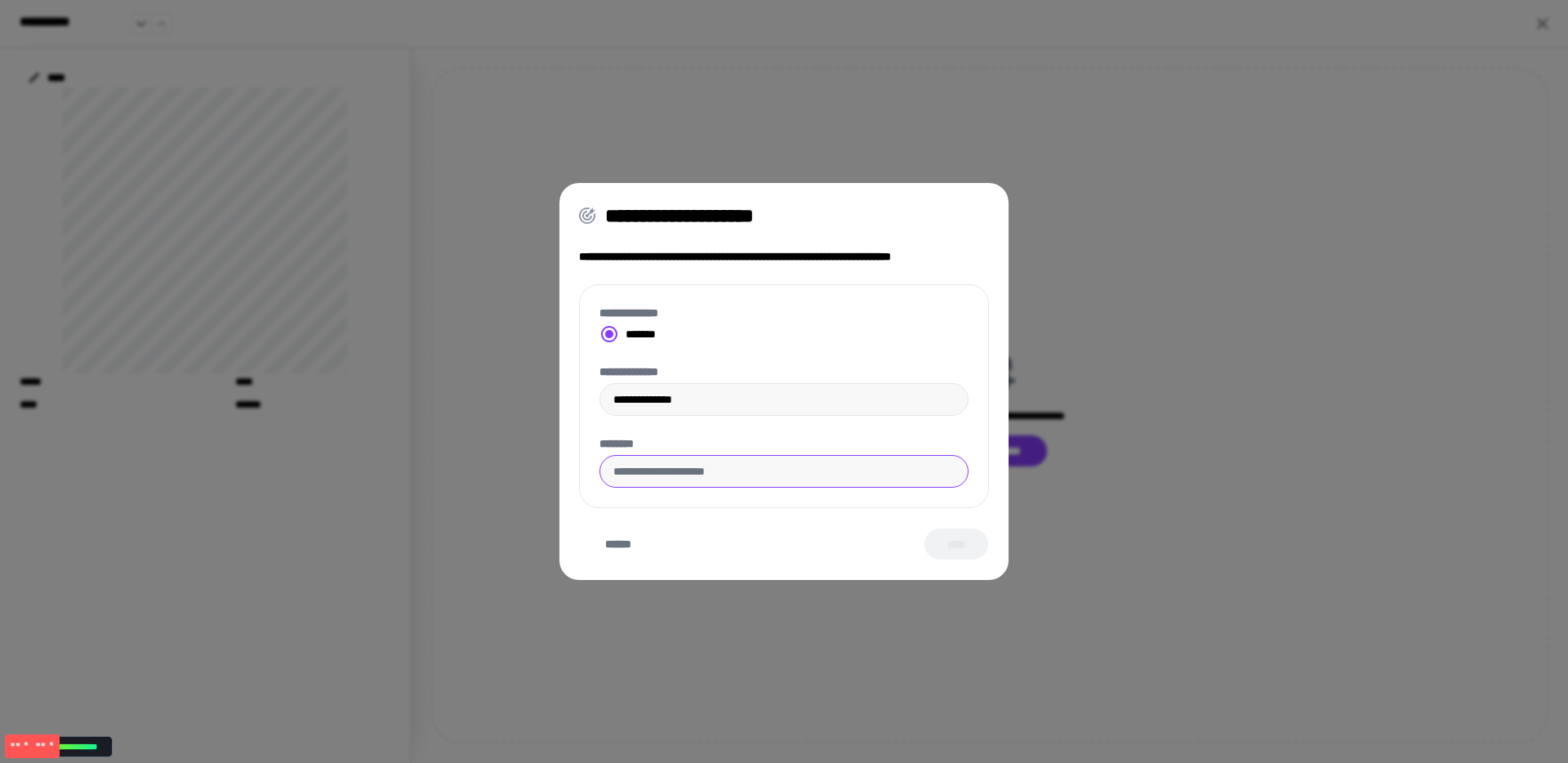 type on "[LONG_TEXT]" 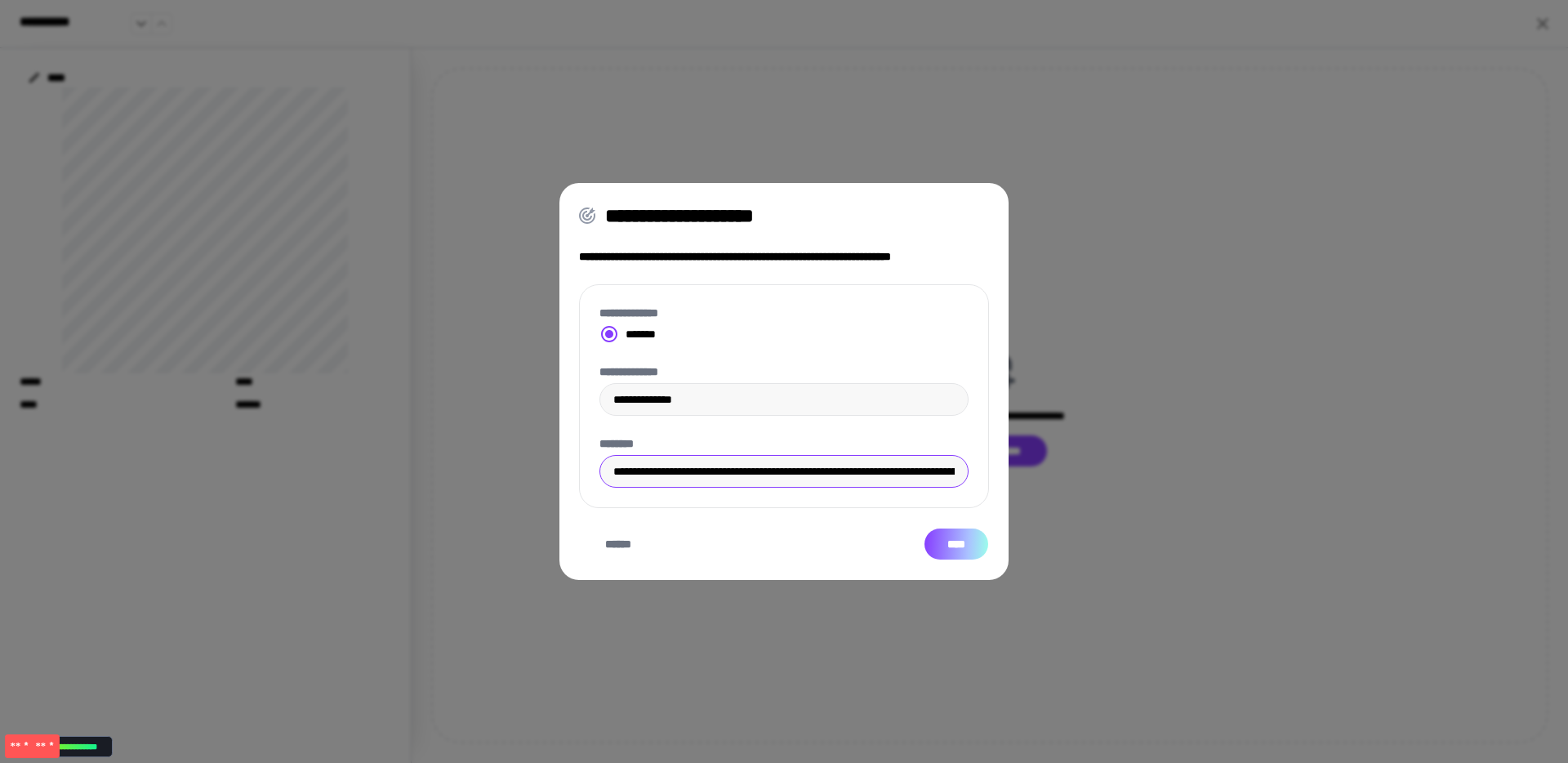 click on "****" at bounding box center (956, 544) 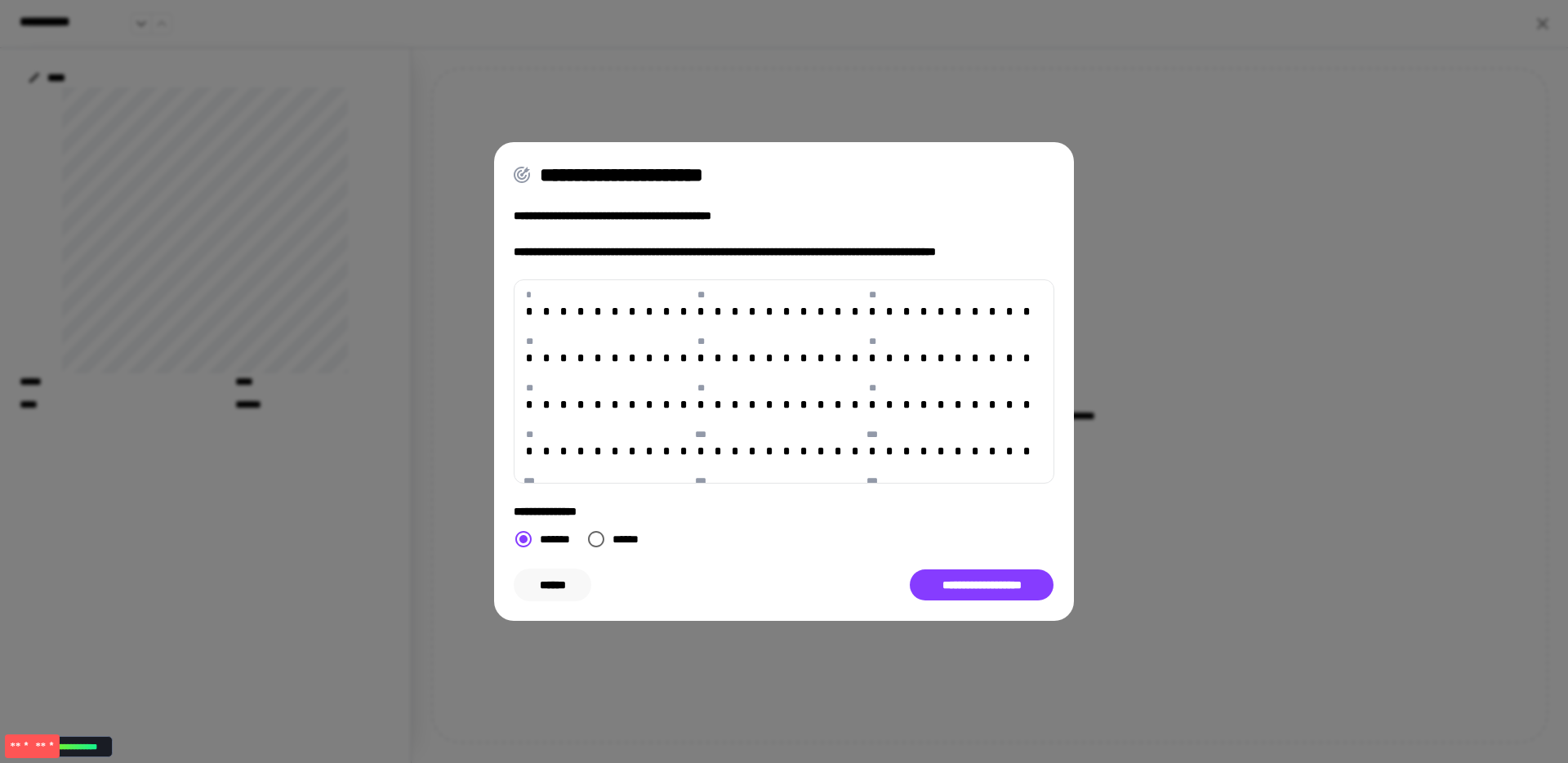 click on "******" at bounding box center (552, 585) 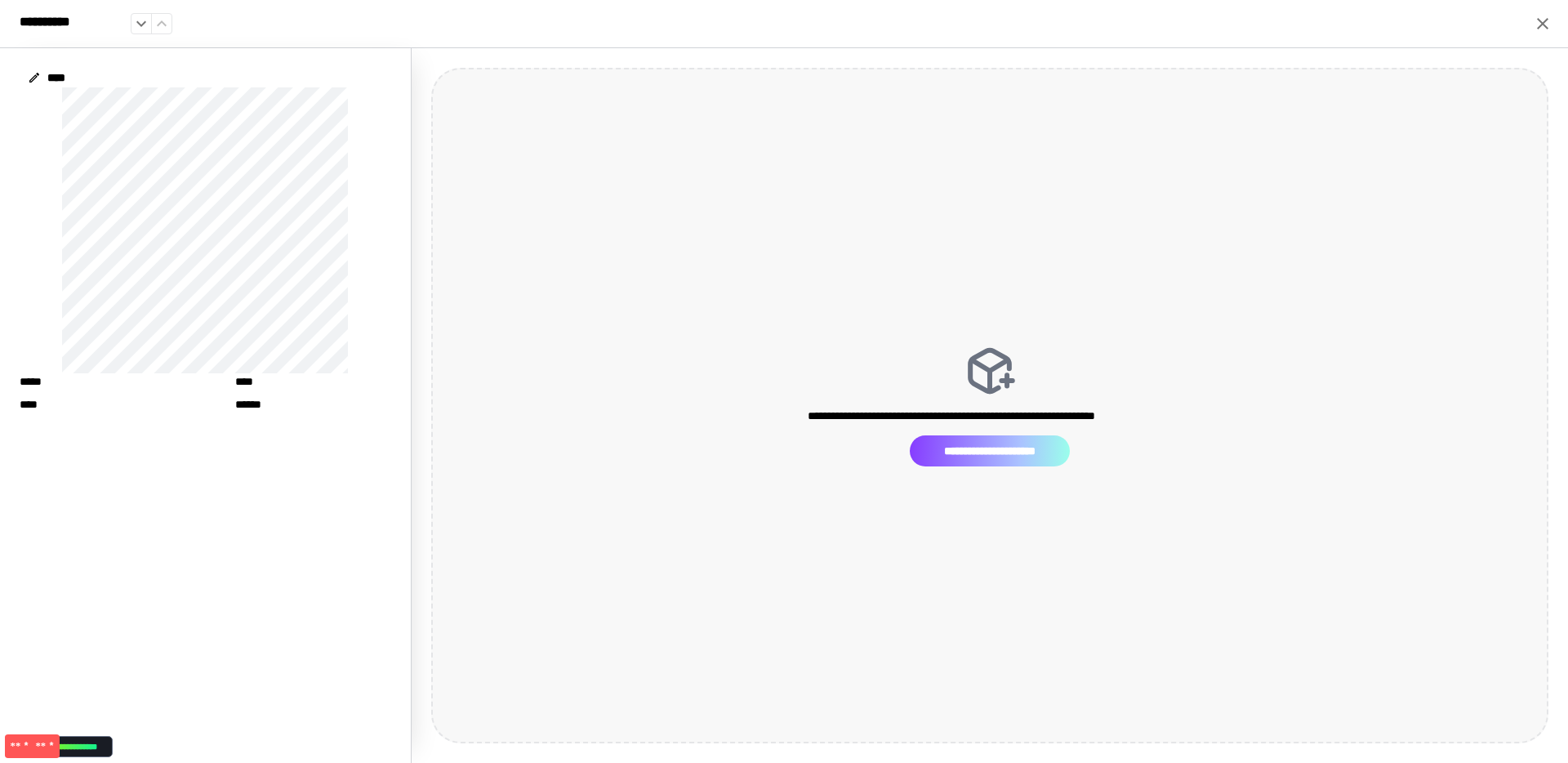 click on "**********" at bounding box center [990, 451] 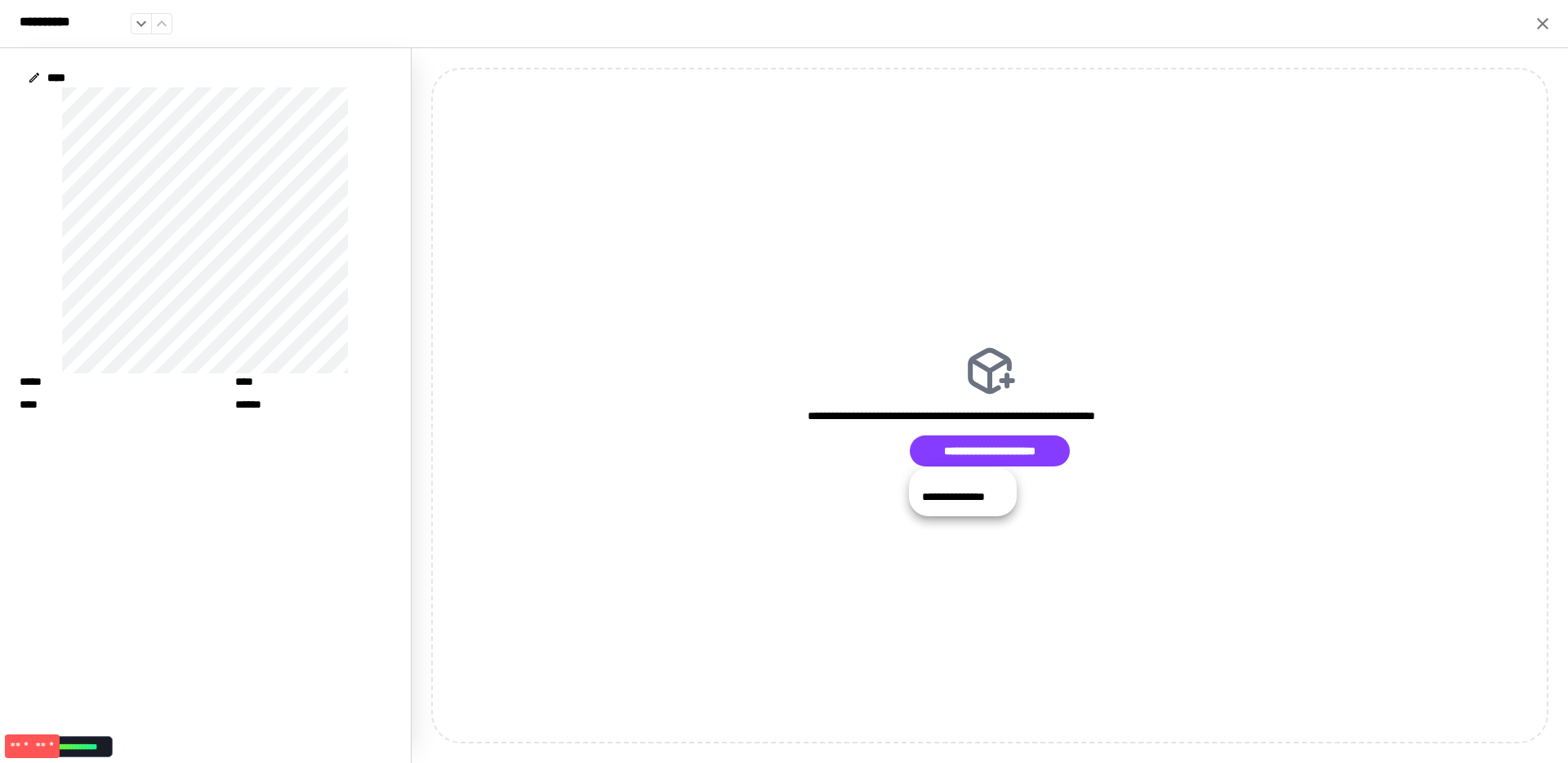 click at bounding box center (784, 382) 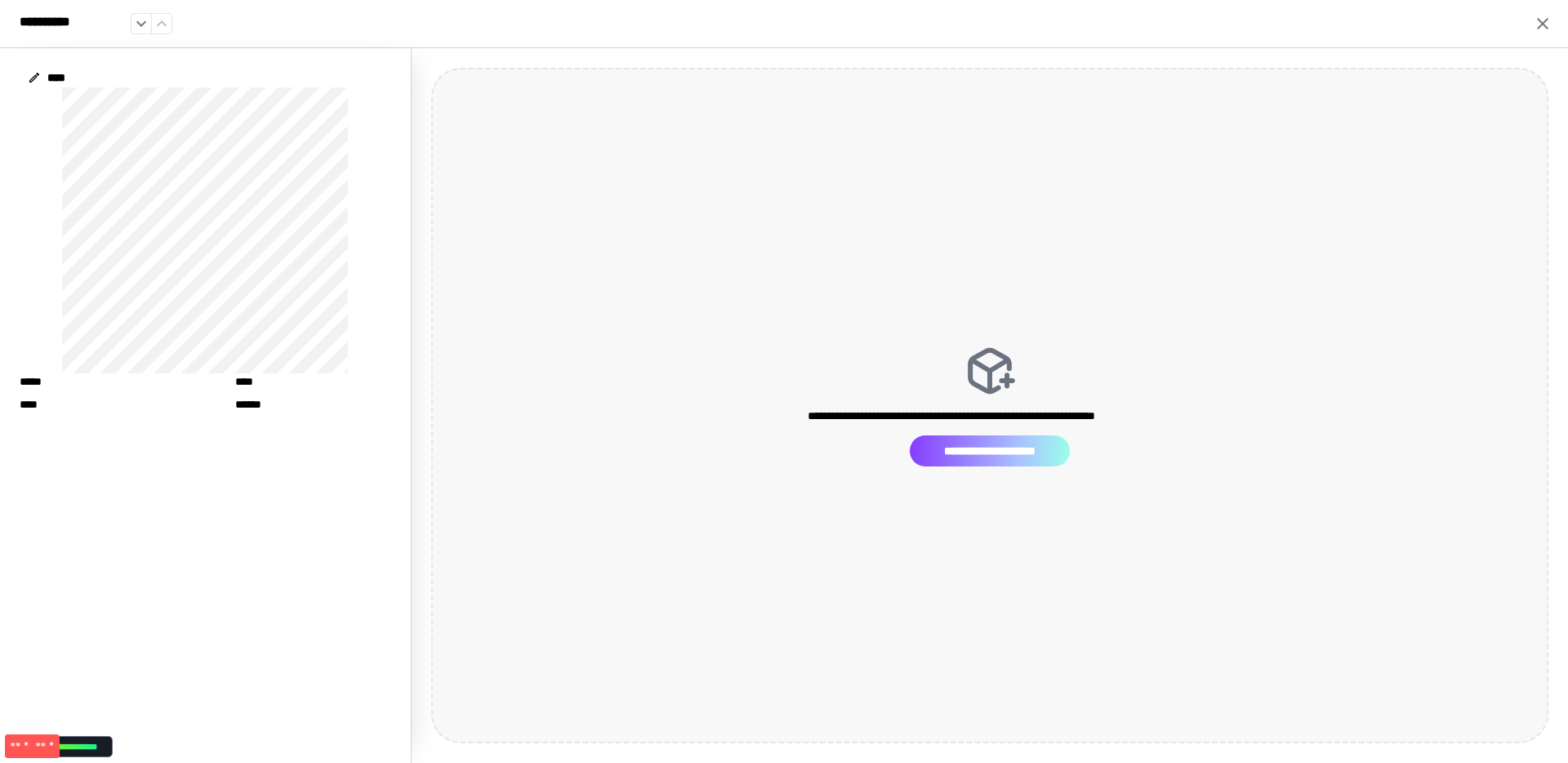 click on "**********" at bounding box center [990, 451] 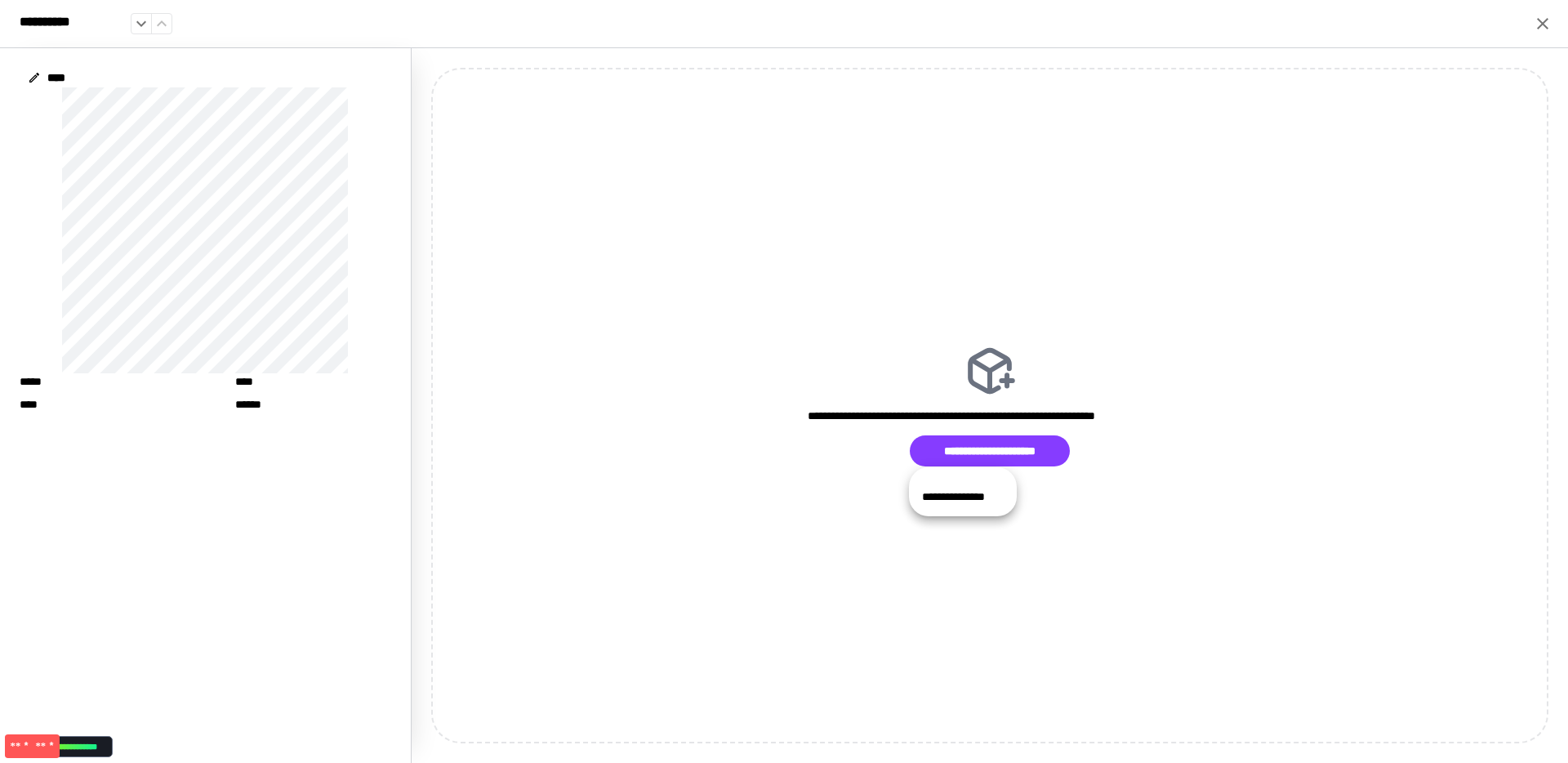 click at bounding box center (784, 382) 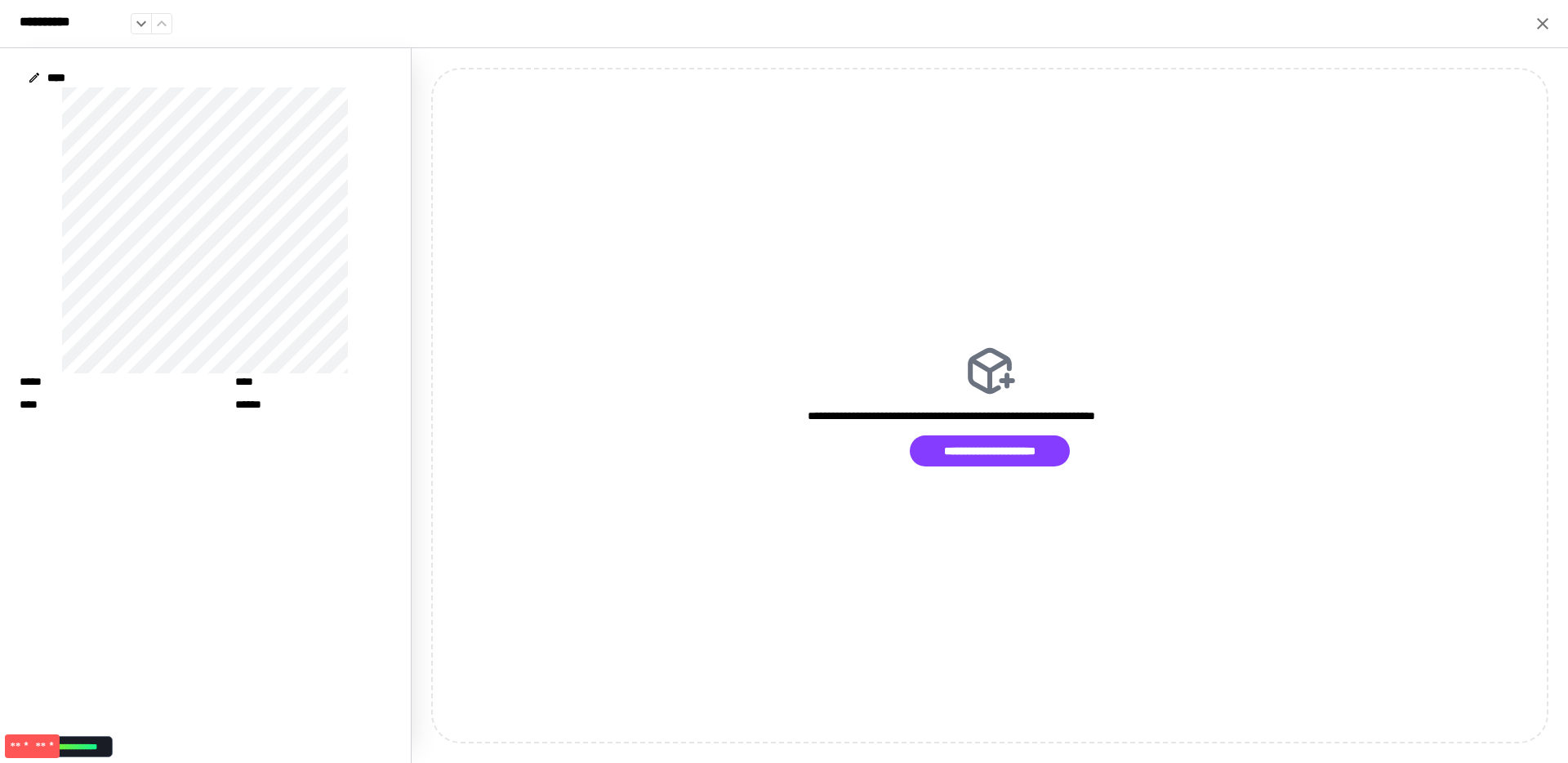 click at bounding box center [1543, 24] 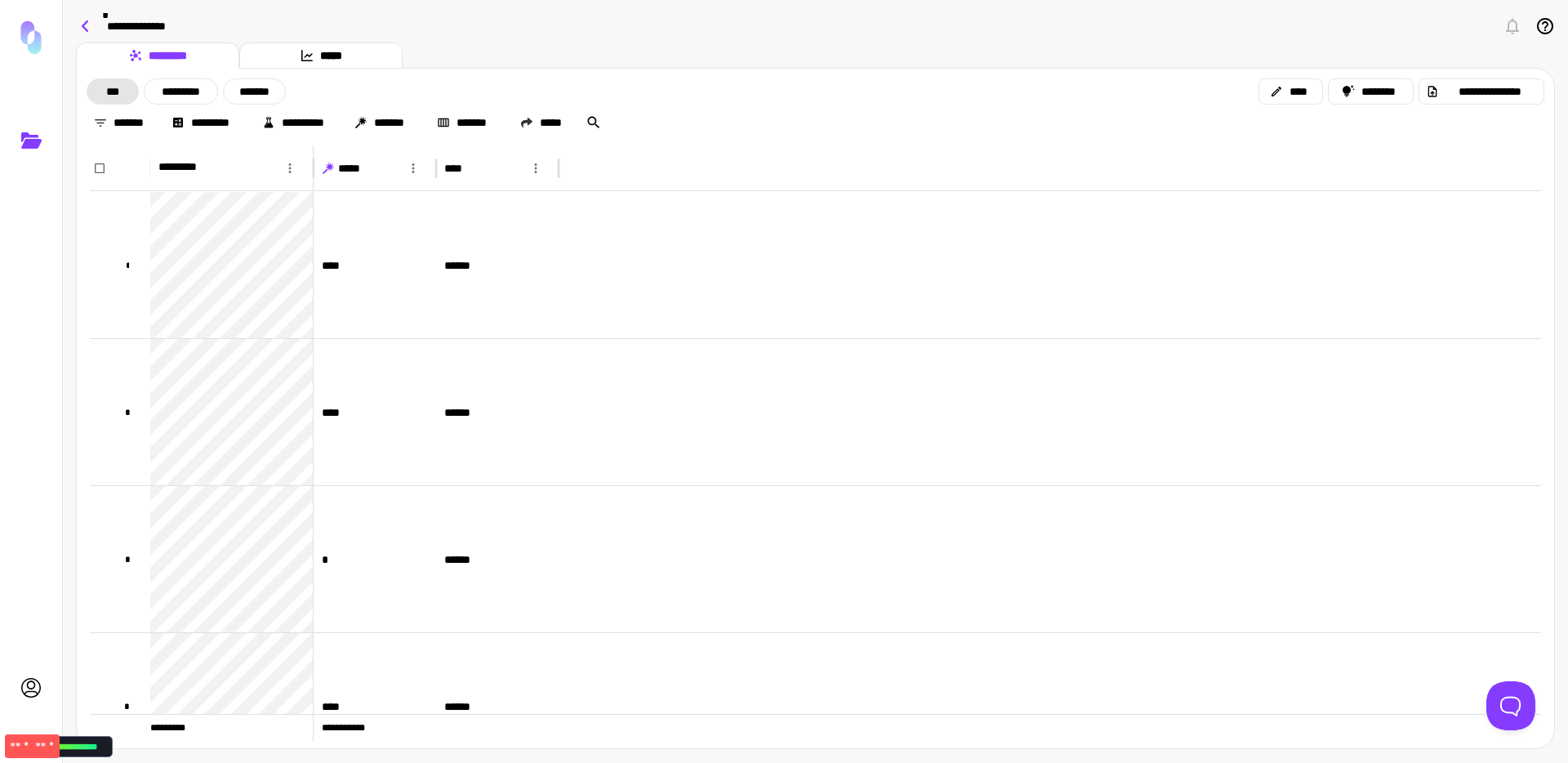 click at bounding box center (86, 26) 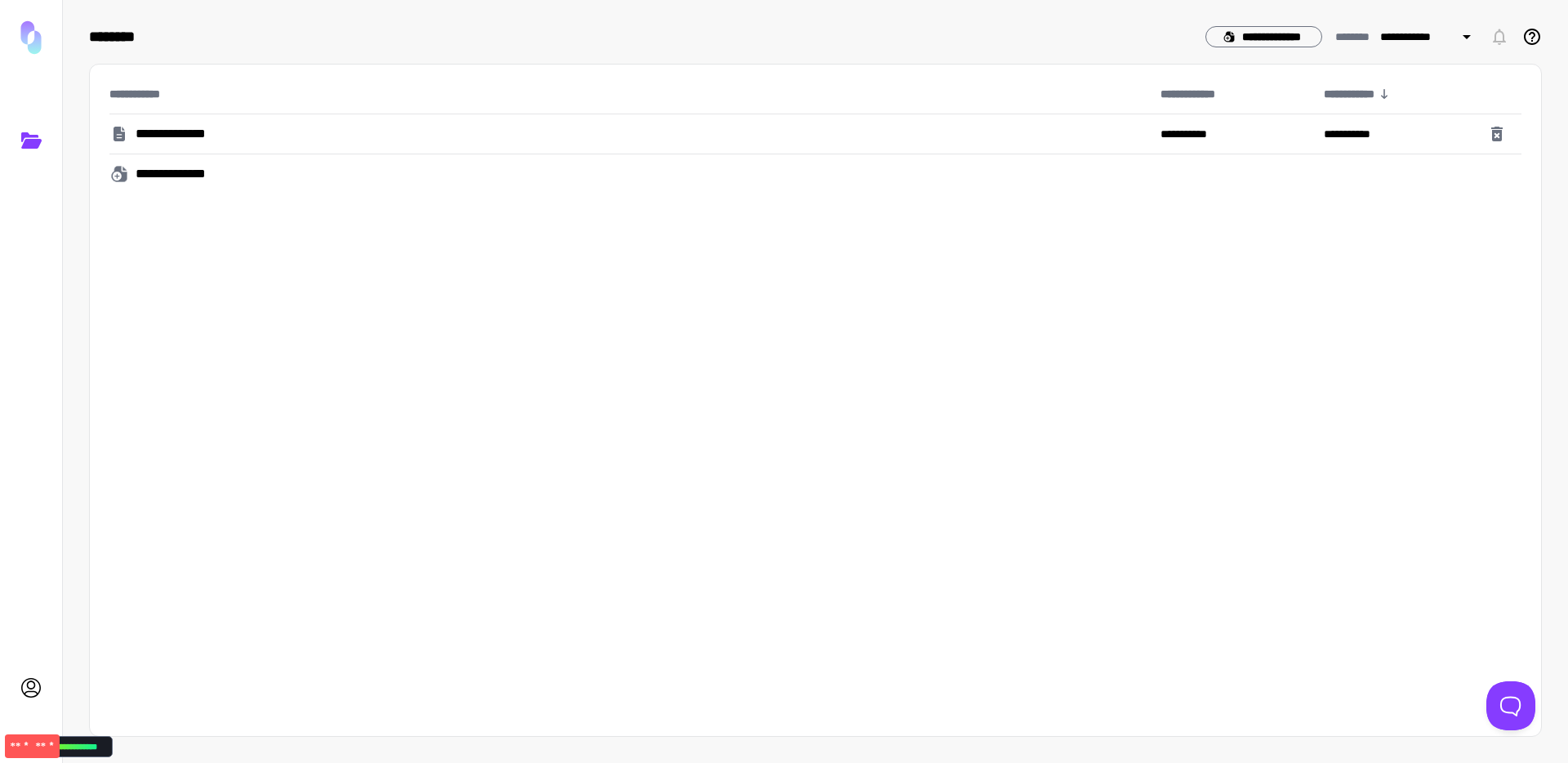 click on "**********" at bounding box center (174, 134) 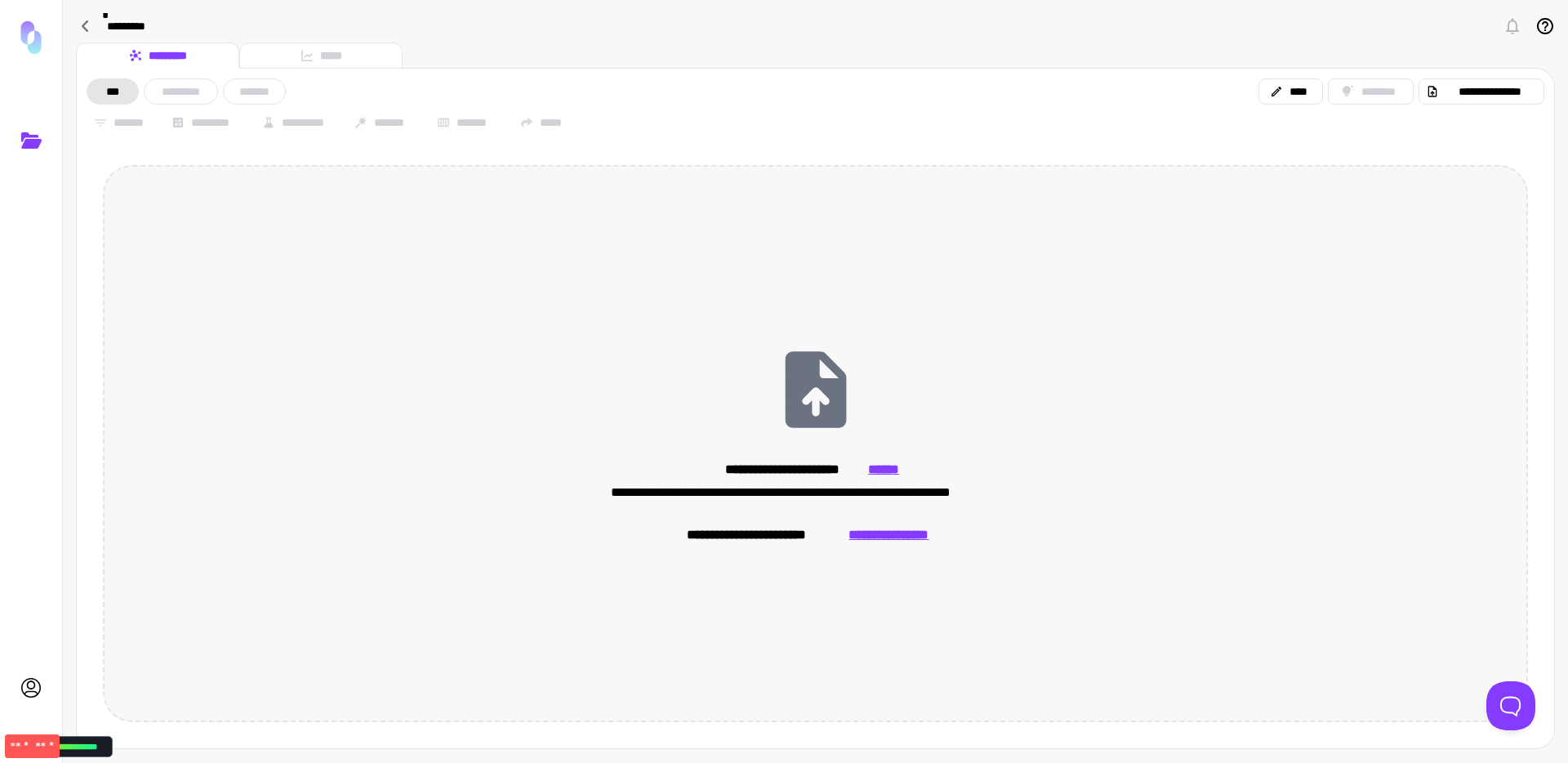 click on "**********" at bounding box center [791, 470] 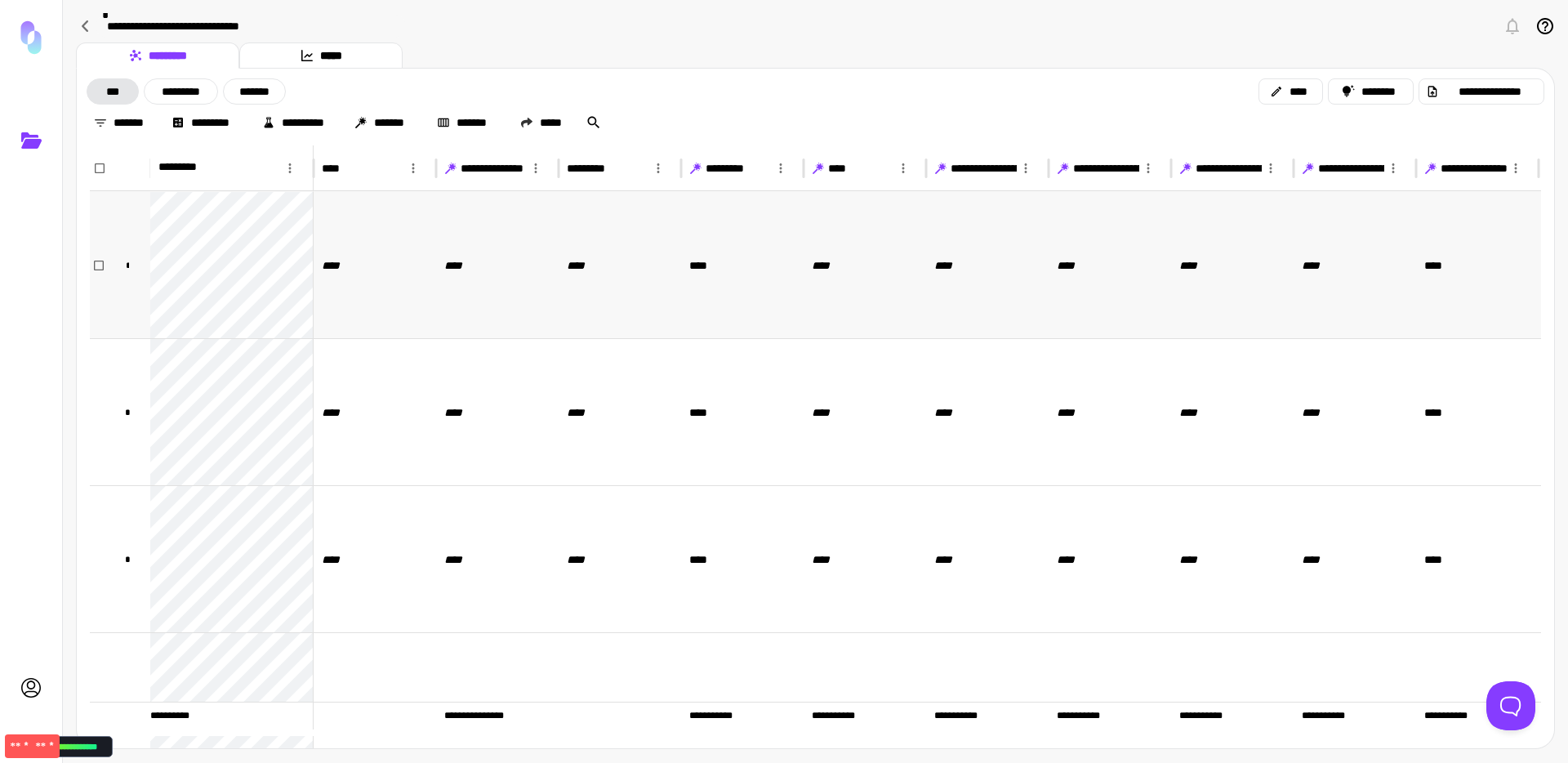 click on "****" at bounding box center (375, 265) 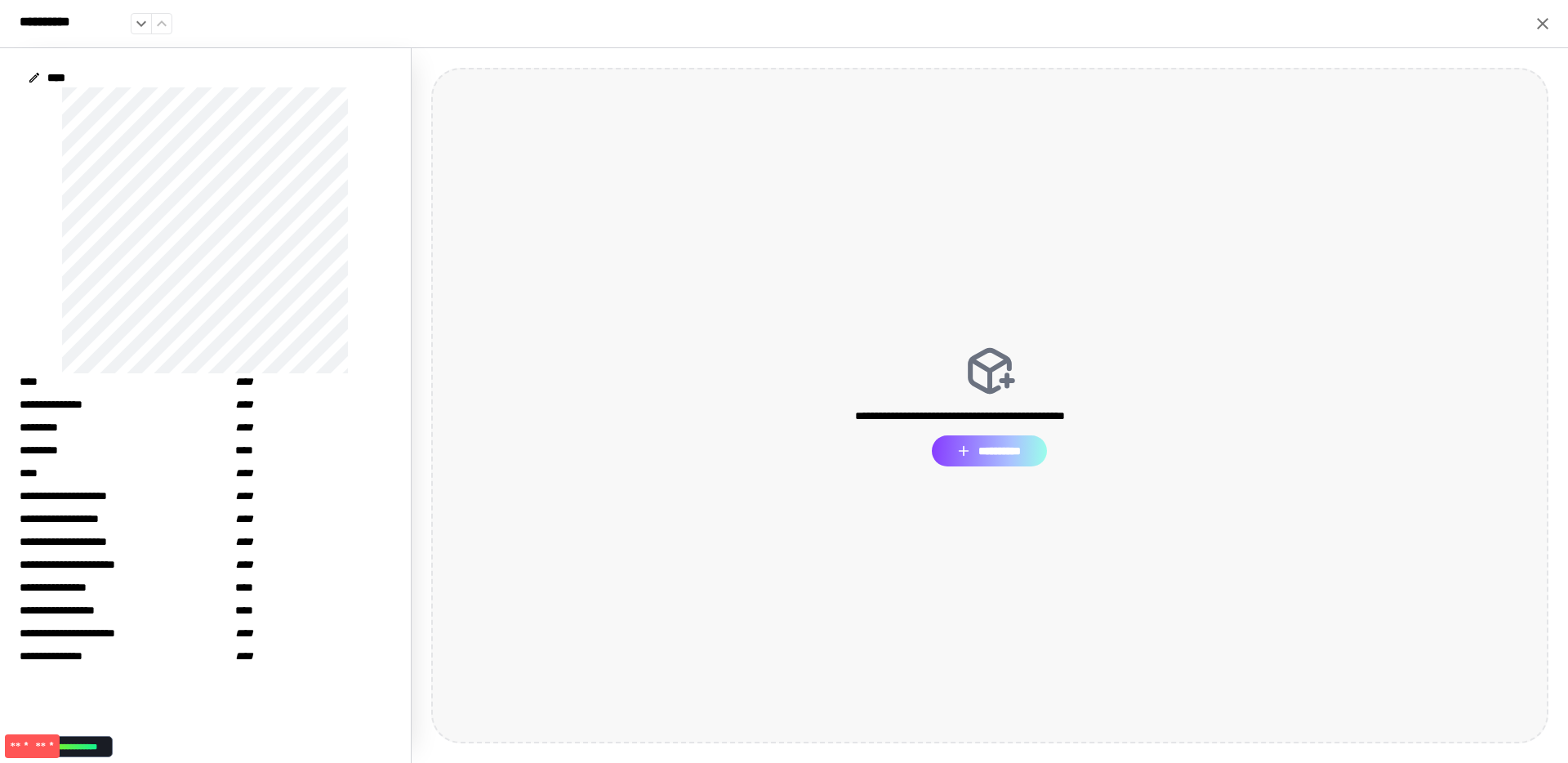 click on "**********" at bounding box center (989, 451) 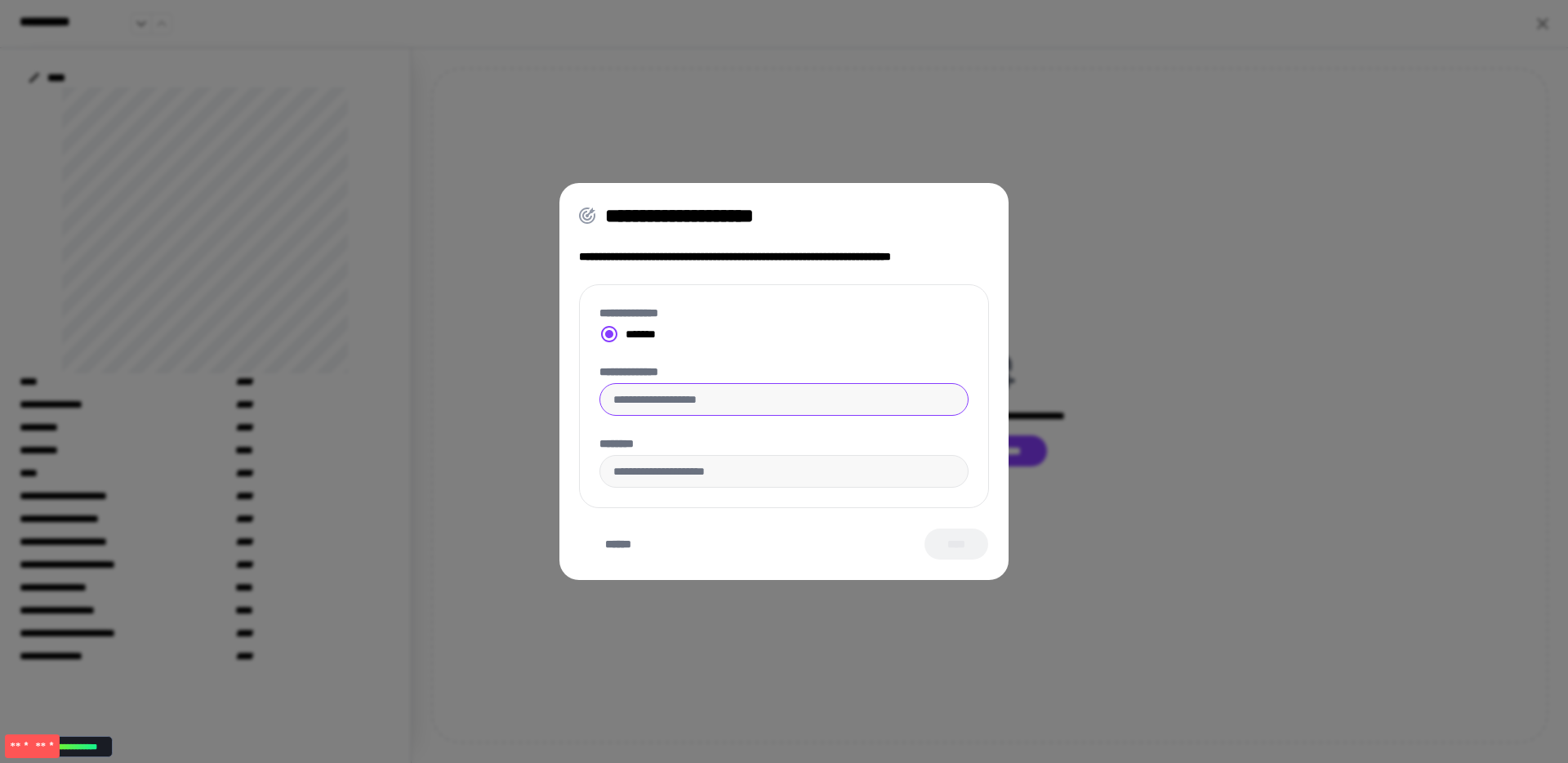 click on "**********" at bounding box center [784, 399] 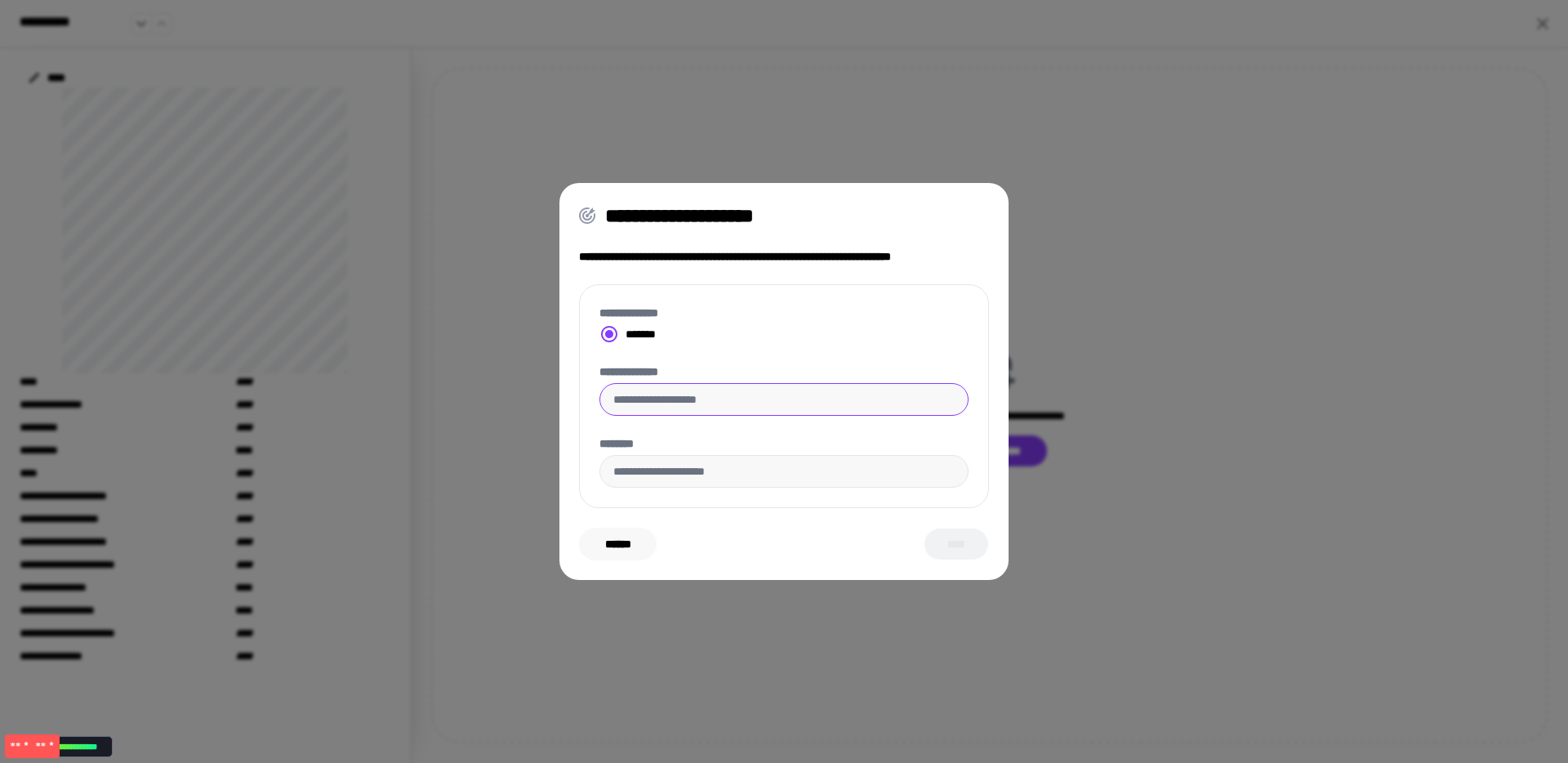 click on "******" at bounding box center [617, 544] 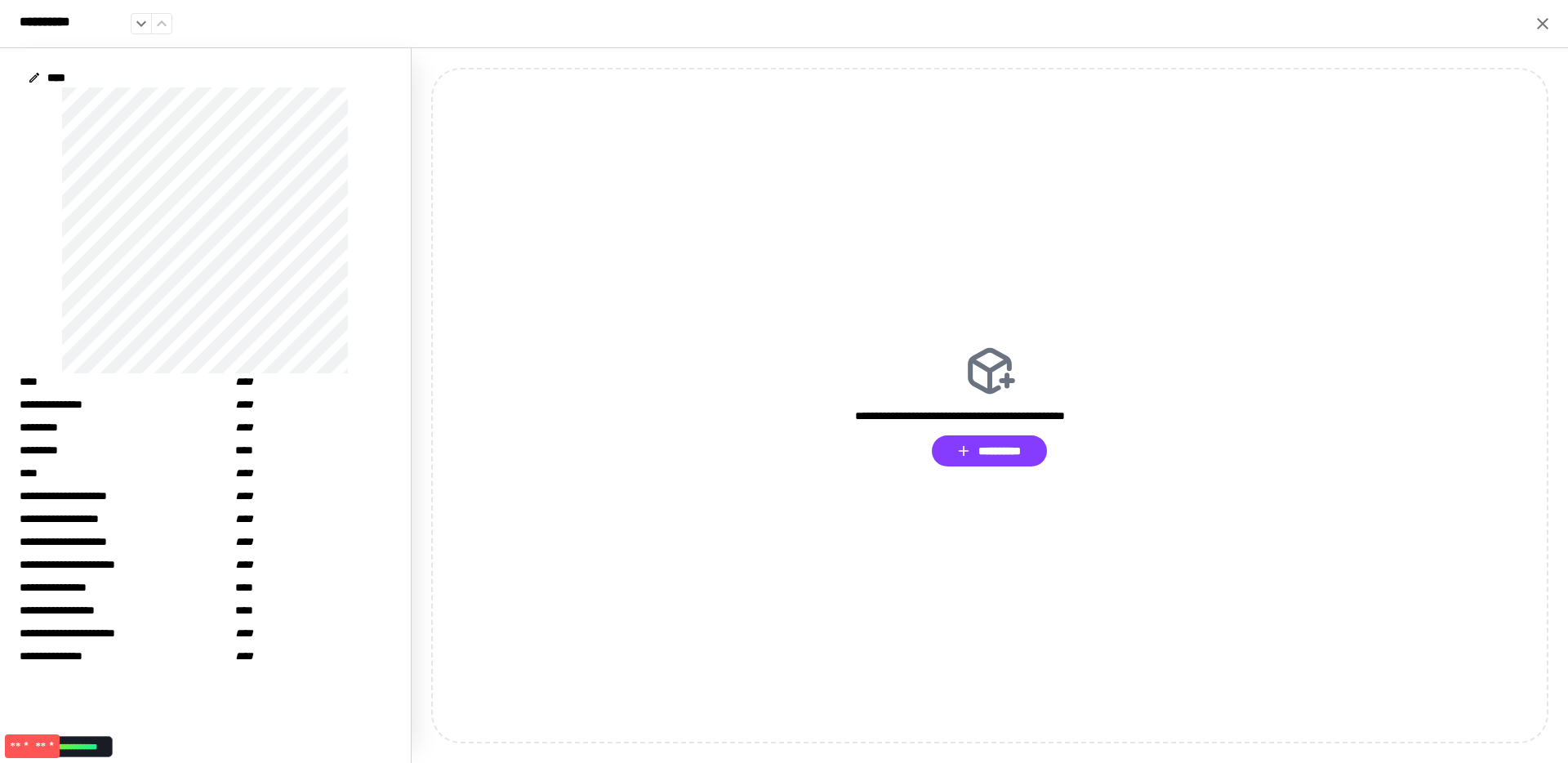 click on "**********" at bounding box center (784, 24) 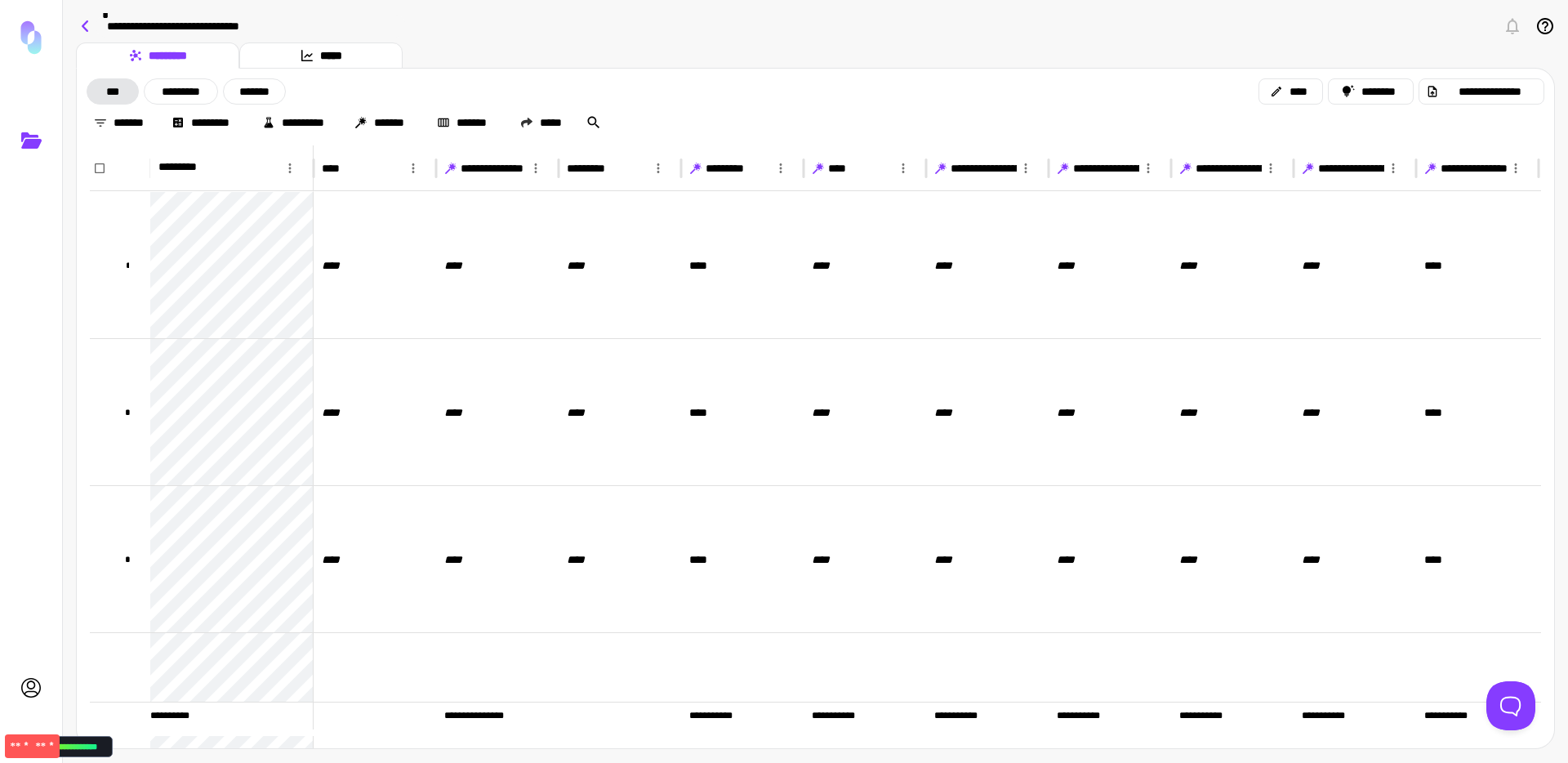 click at bounding box center [85, 26] 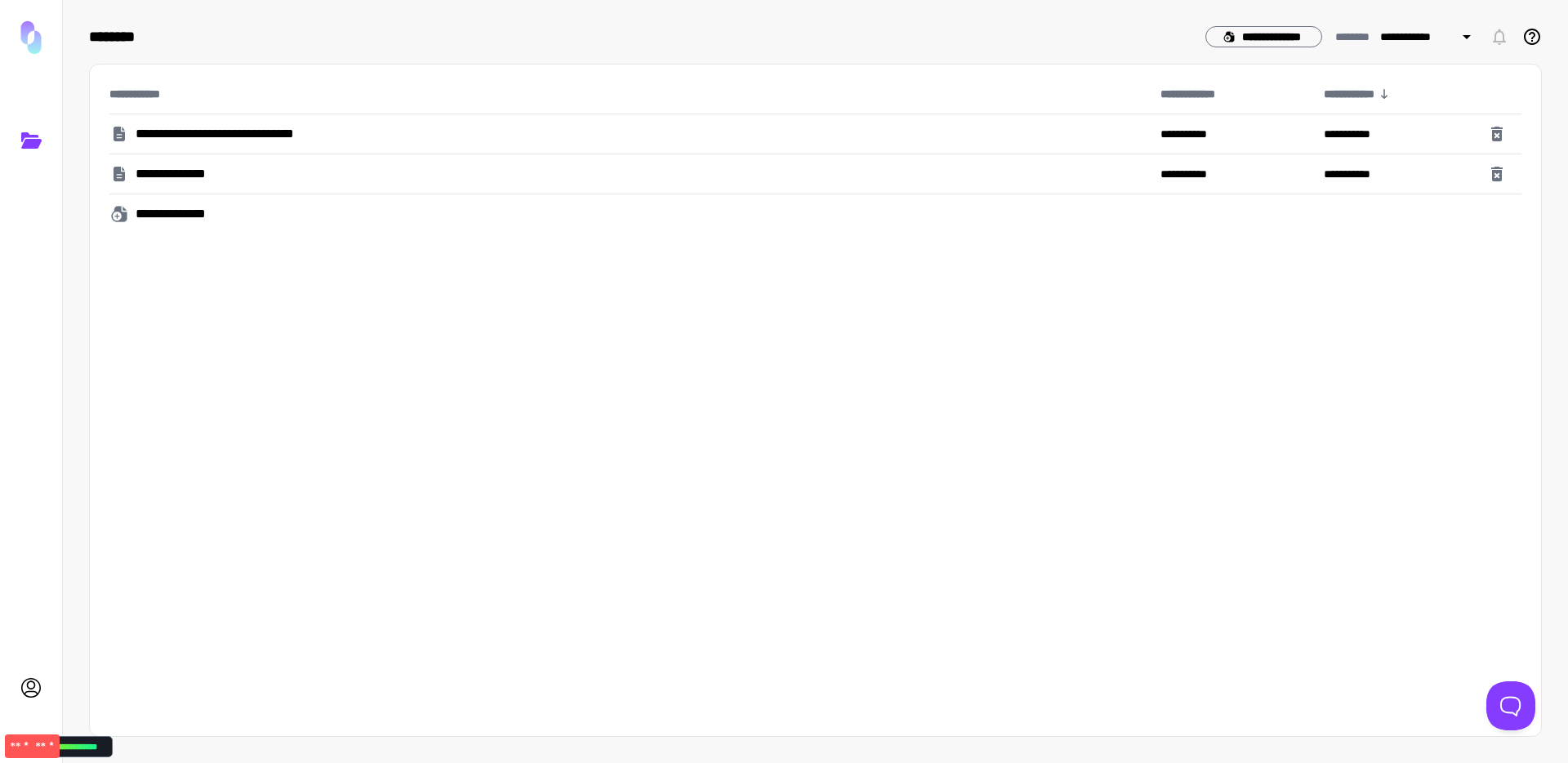 click on "**********" at bounding box center [631, 134] 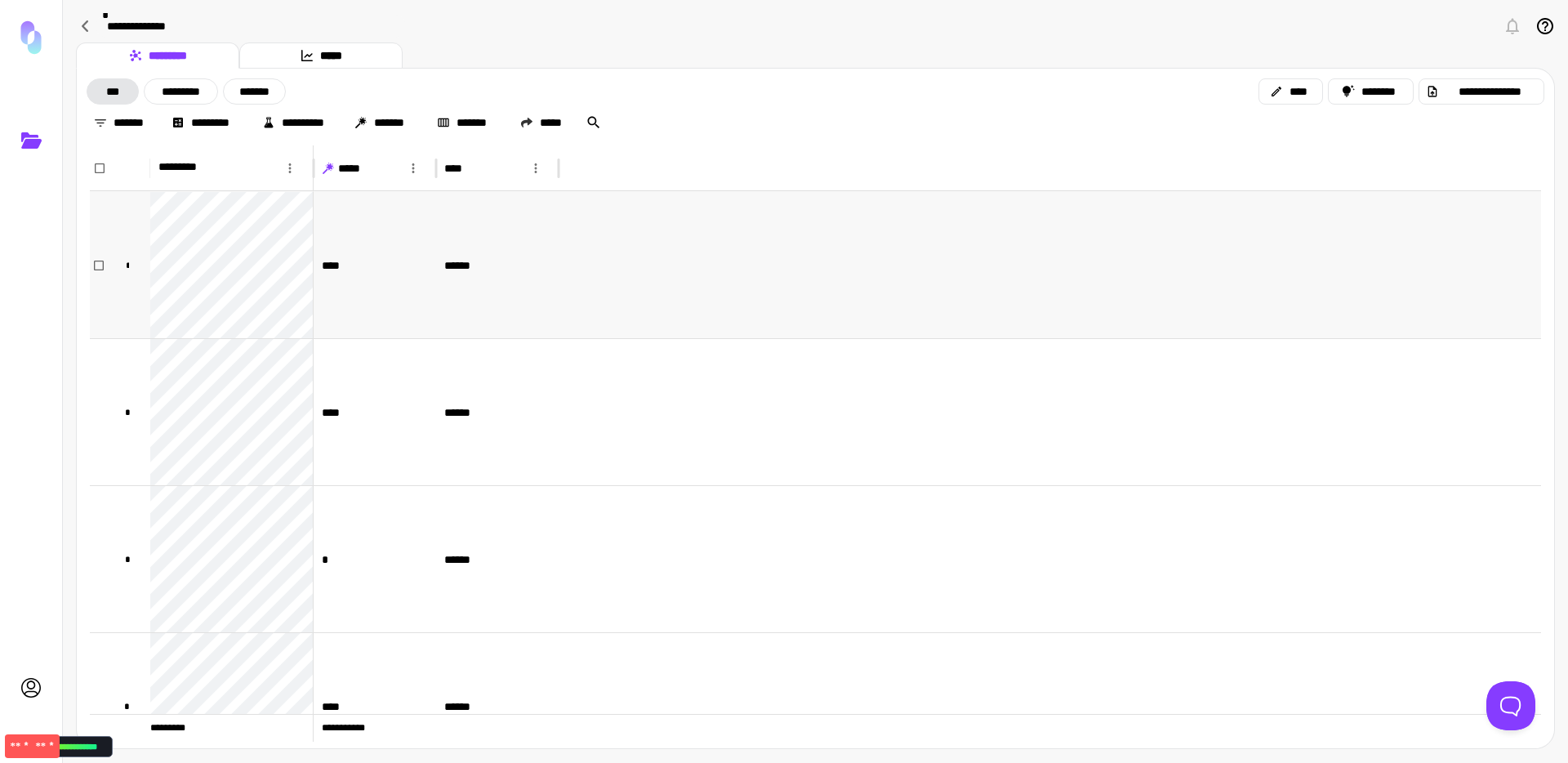 click on "****" at bounding box center [375, 265] 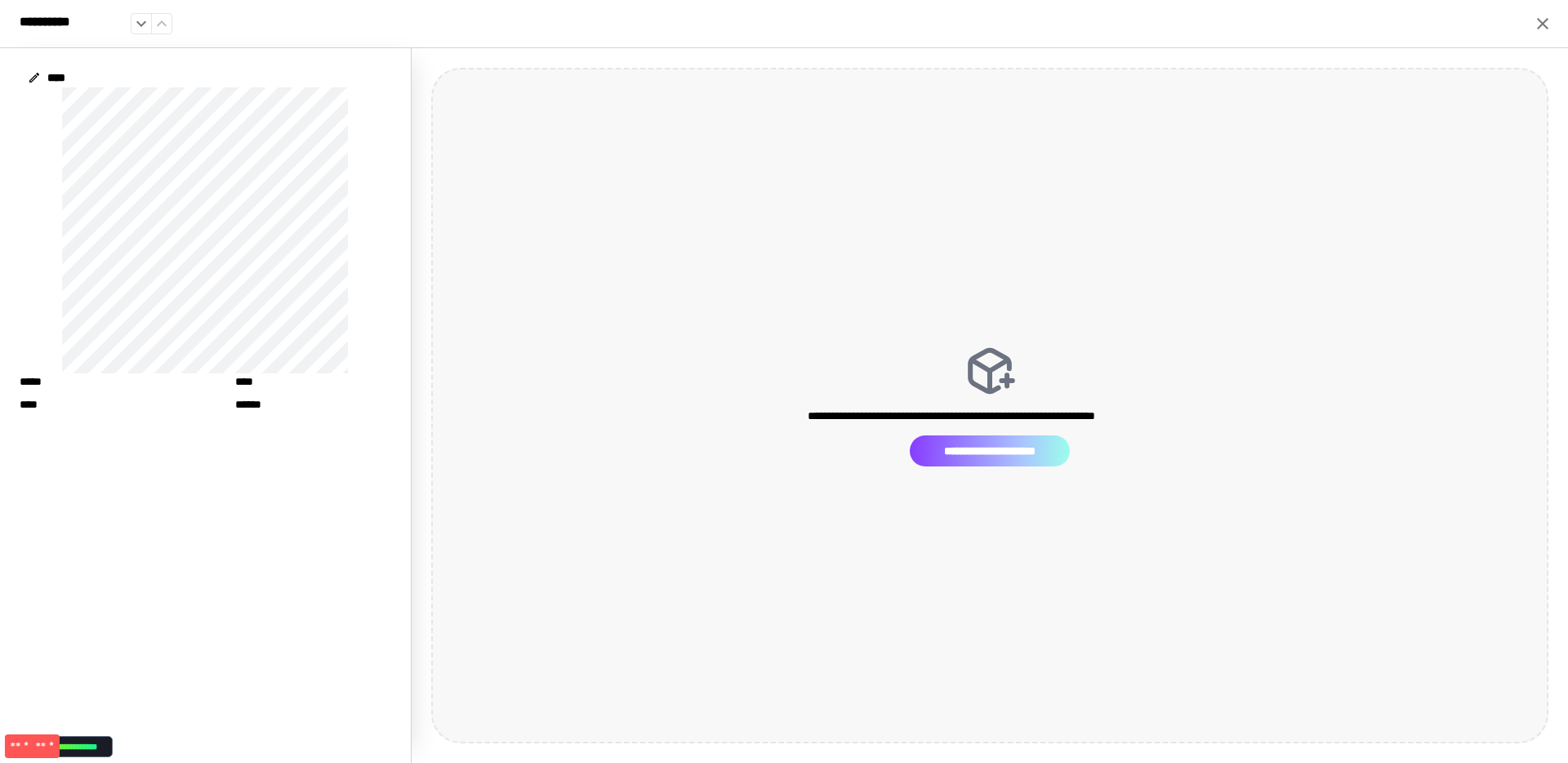 click on "**********" at bounding box center (990, 451) 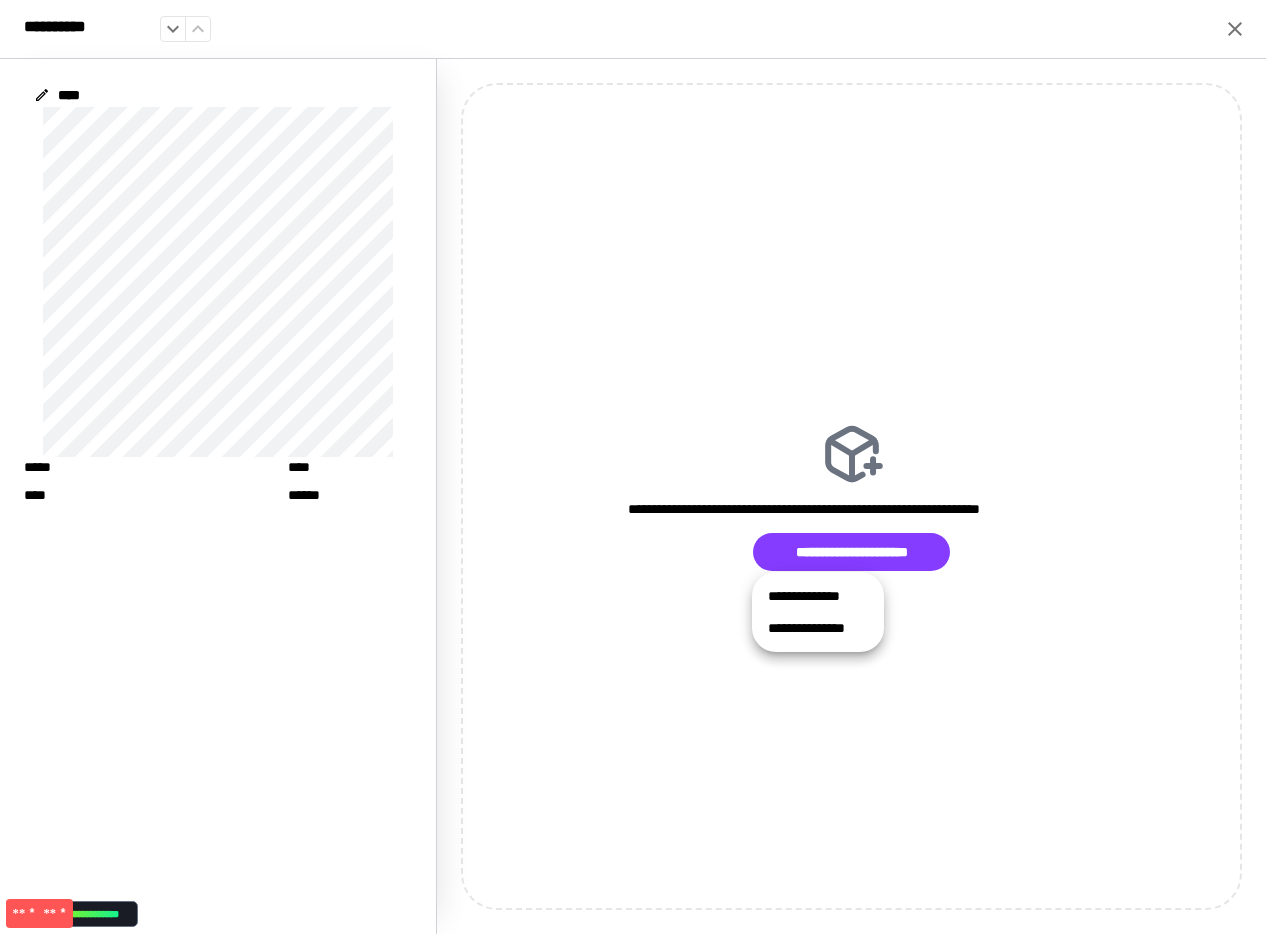 click at bounding box center [633, 467] 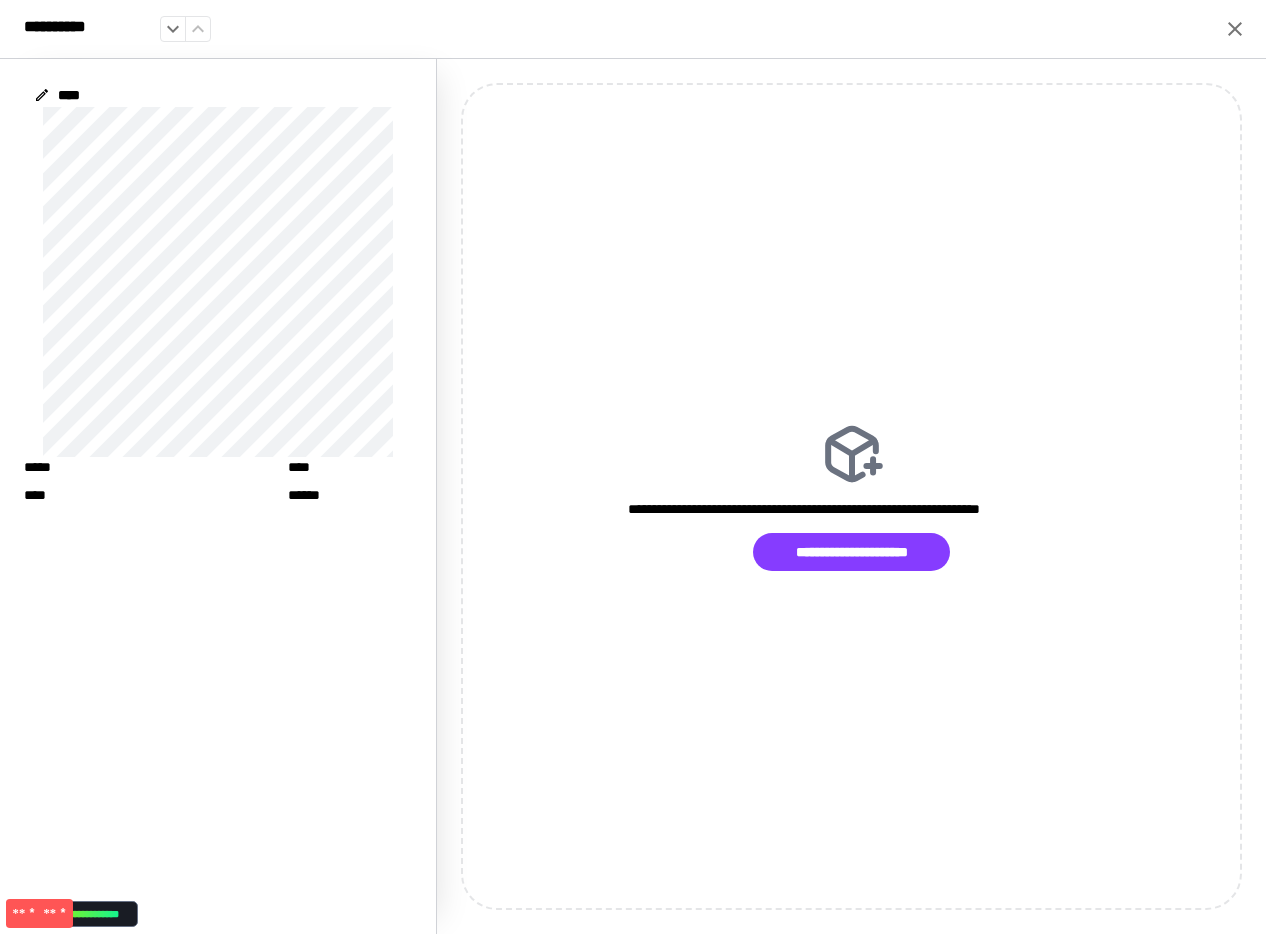 click at bounding box center (1235, 29) 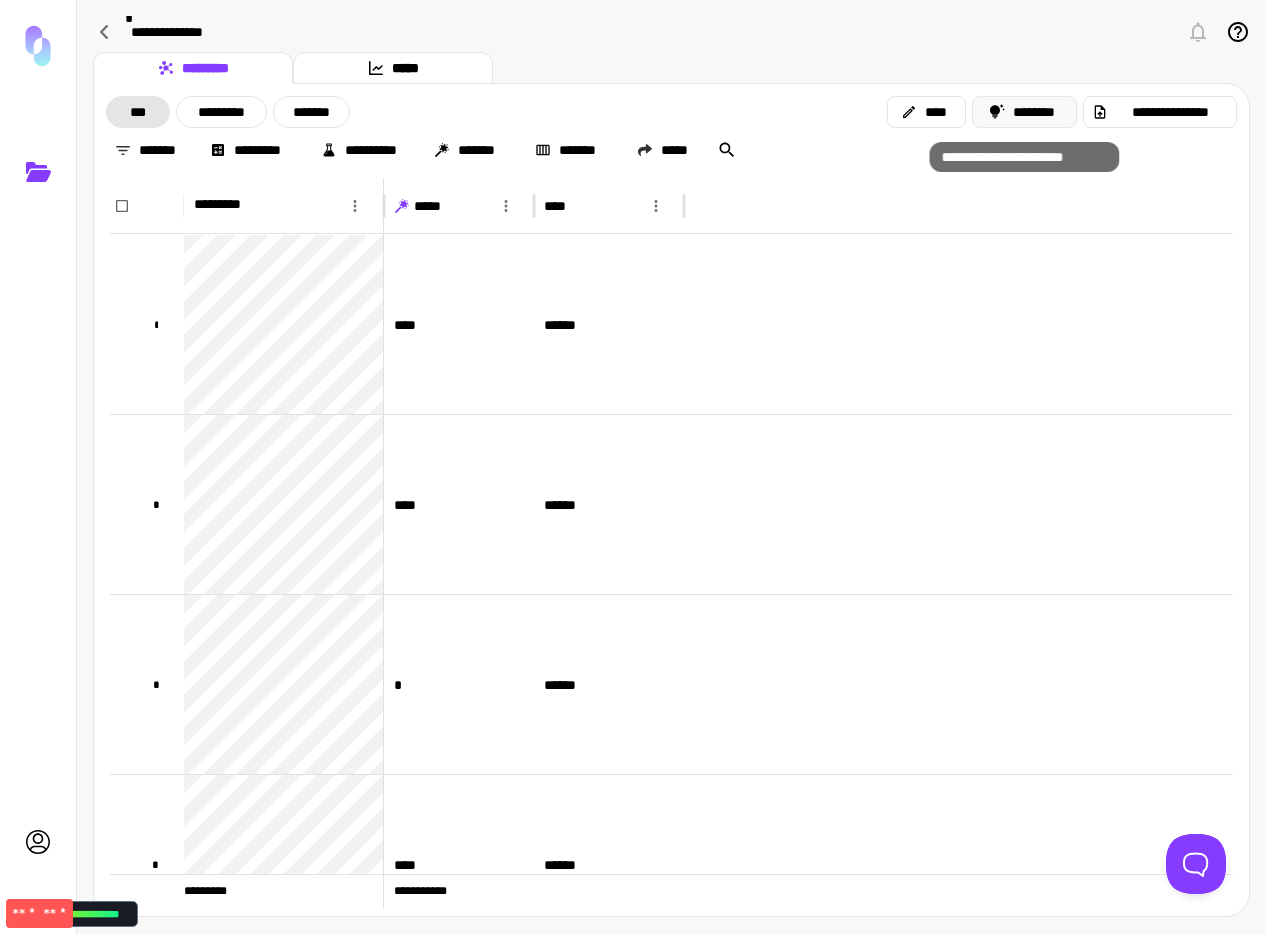 click on "********" at bounding box center [1025, 112] 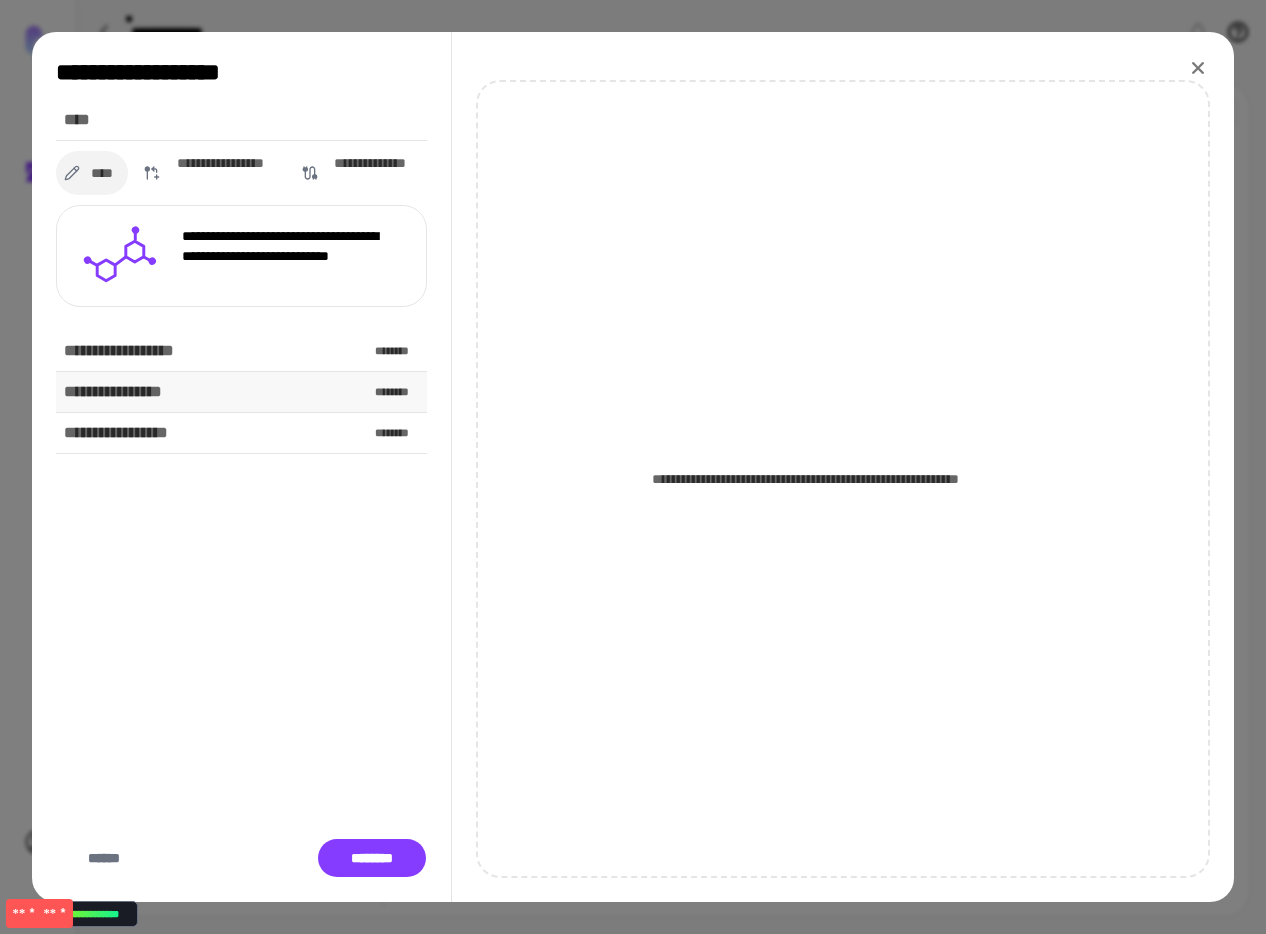 click on "**********" at bounding box center (241, 392) 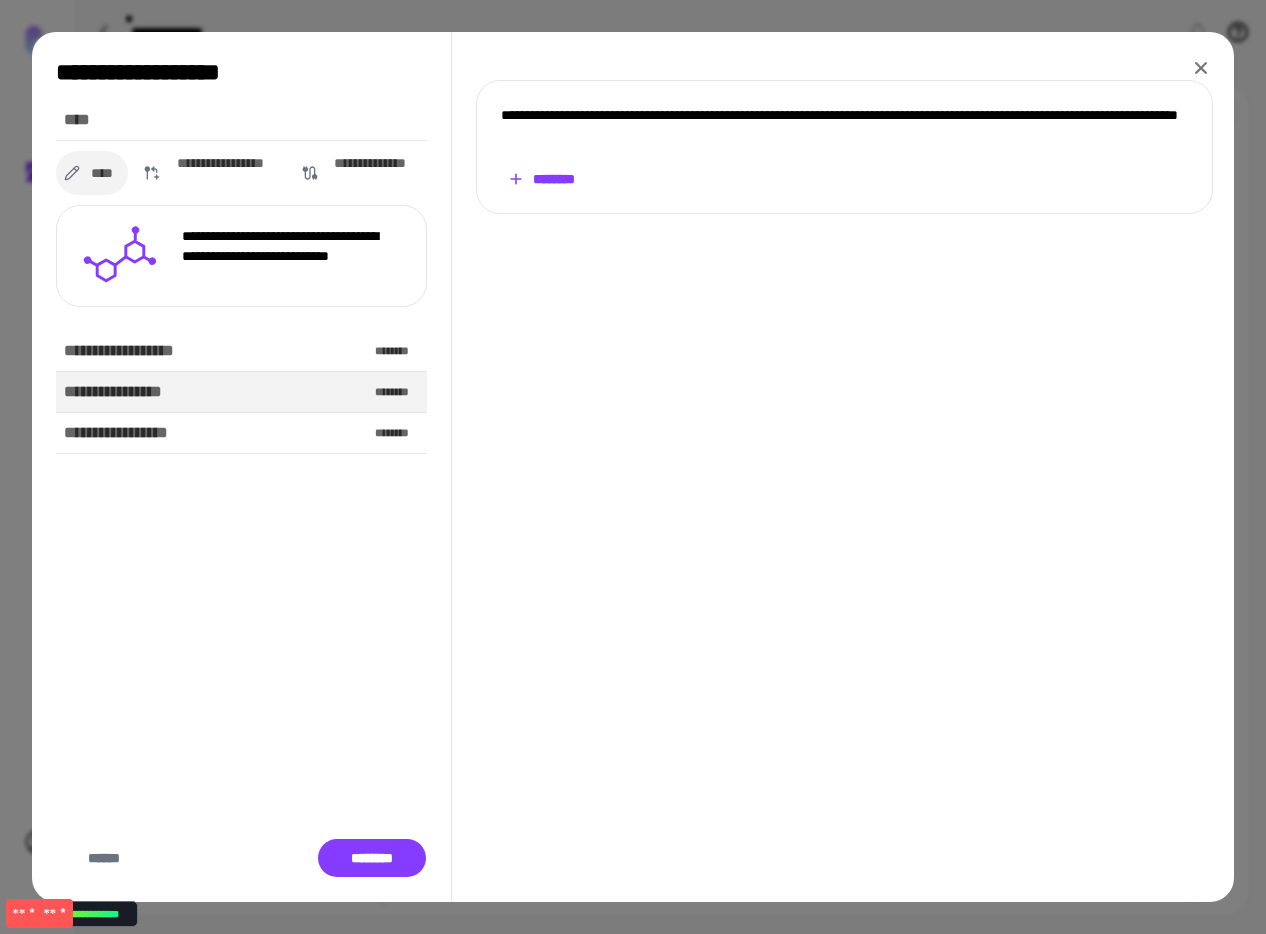click on "[FIRST] [LAST] [PHONE]" at bounding box center (844, 147) 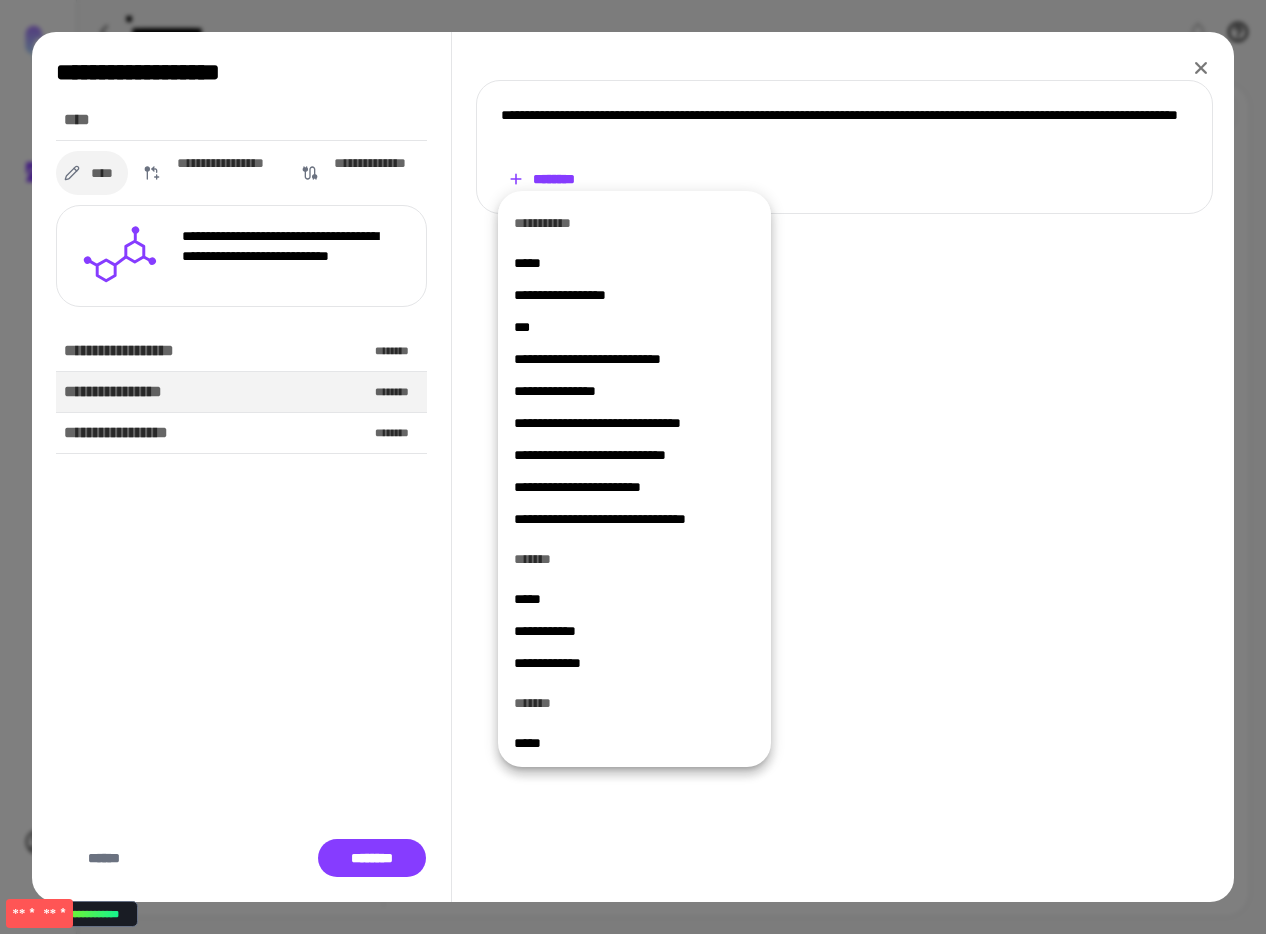 click at bounding box center [633, 467] 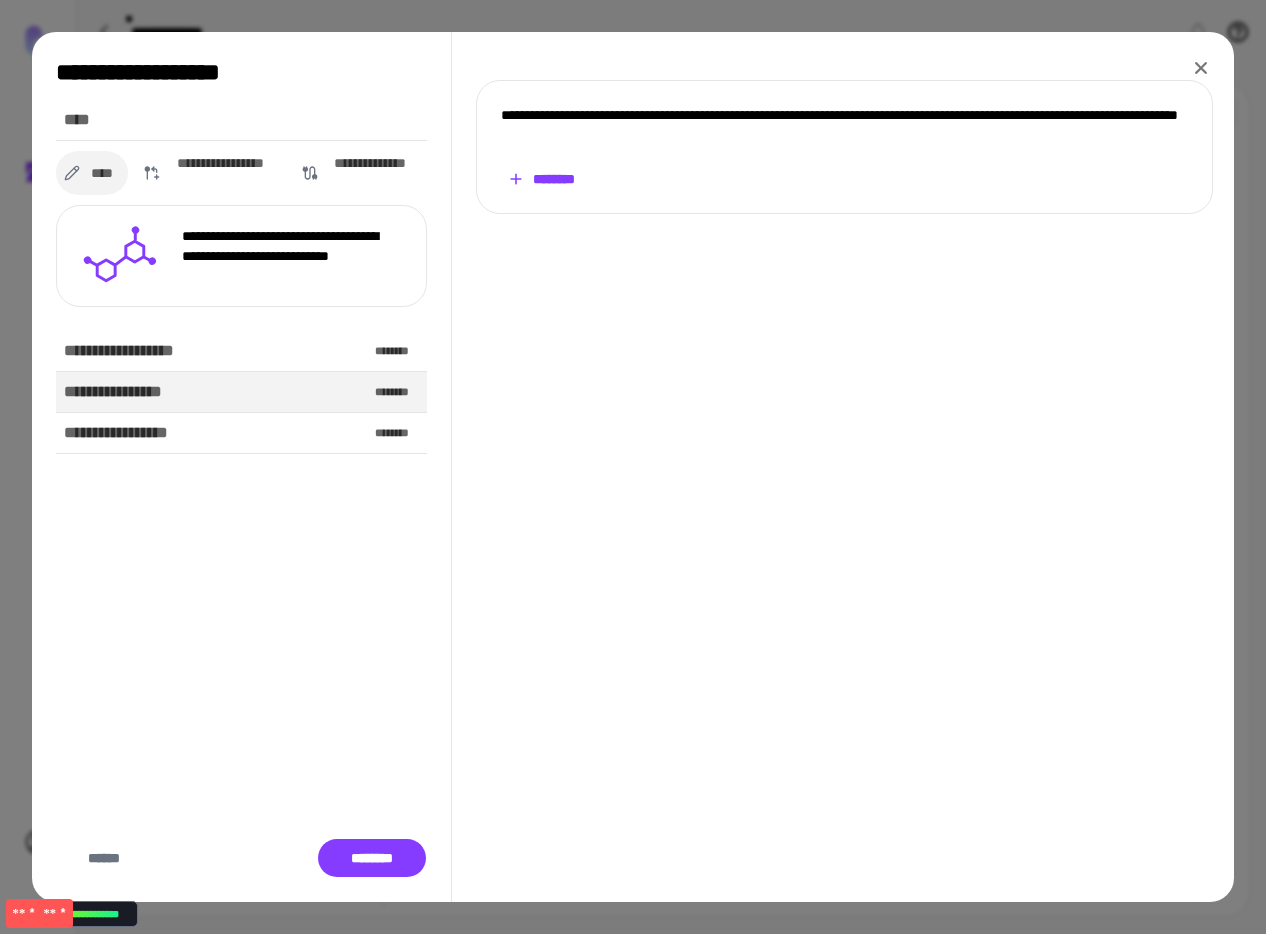 click on "[FIRST] [LAST] [PHONE]" at bounding box center (844, 147) 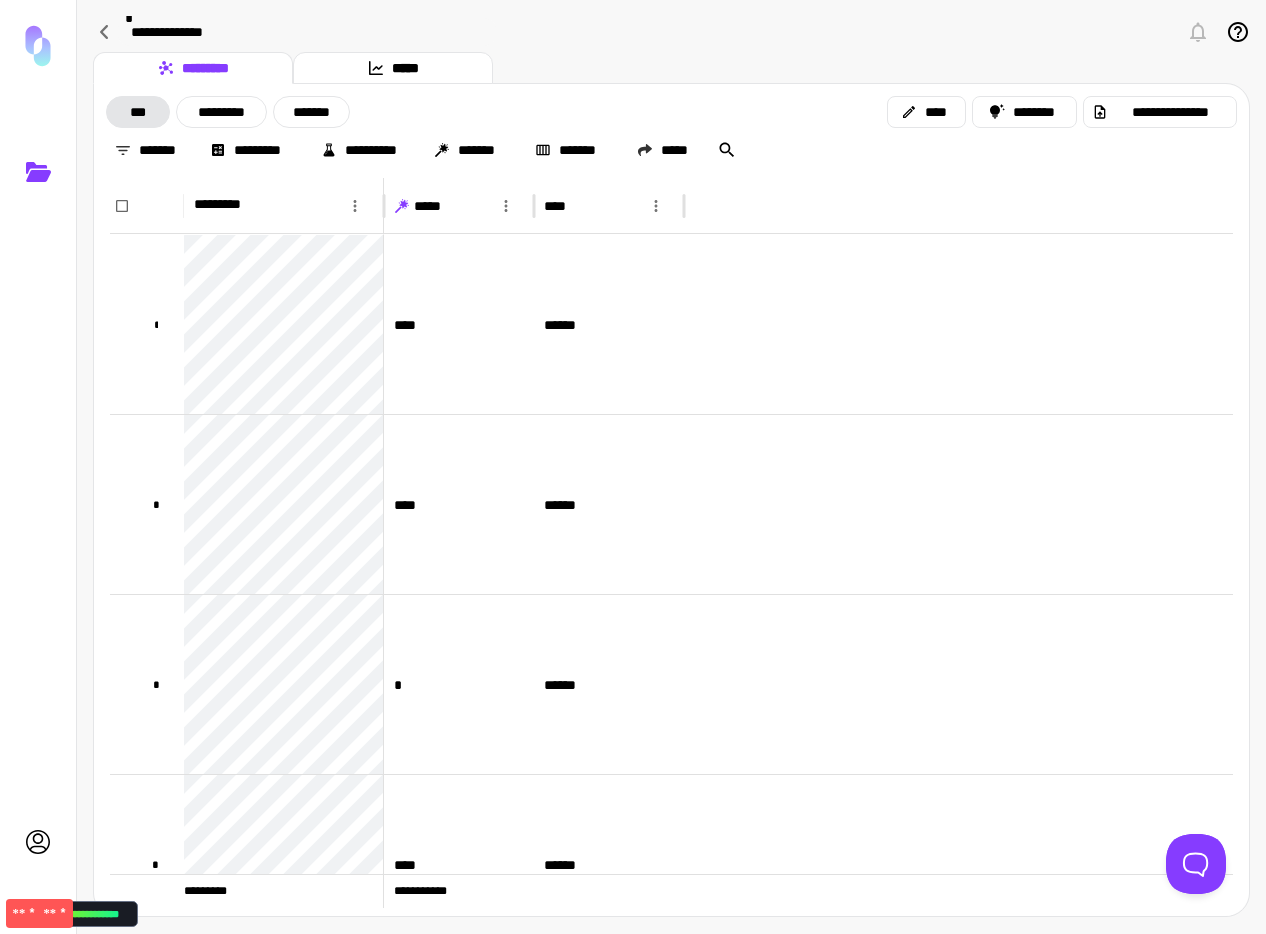 click on "********* *****" at bounding box center [671, 68] 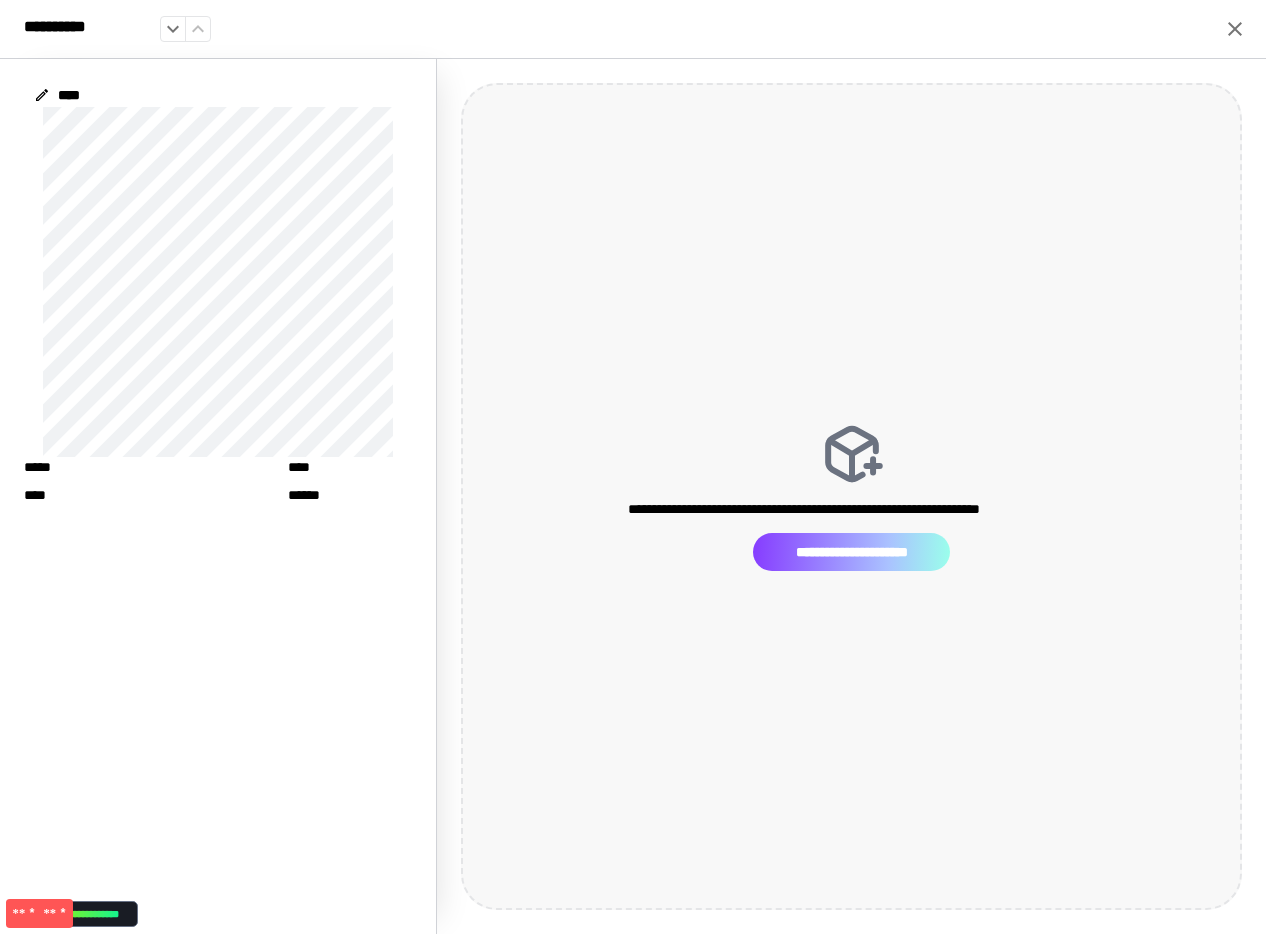 click on "**********" at bounding box center (851, 552) 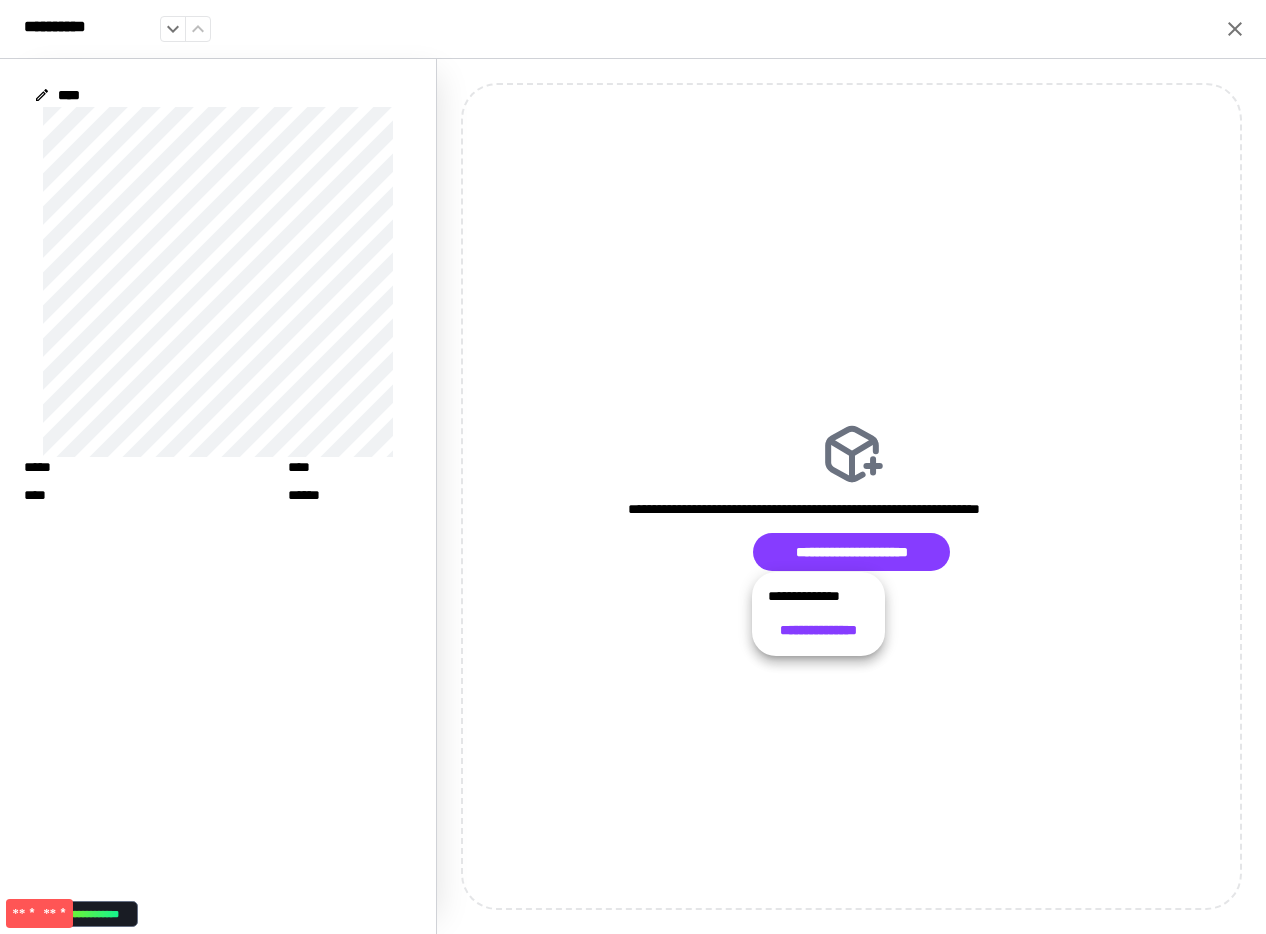 click at bounding box center (633, 467) 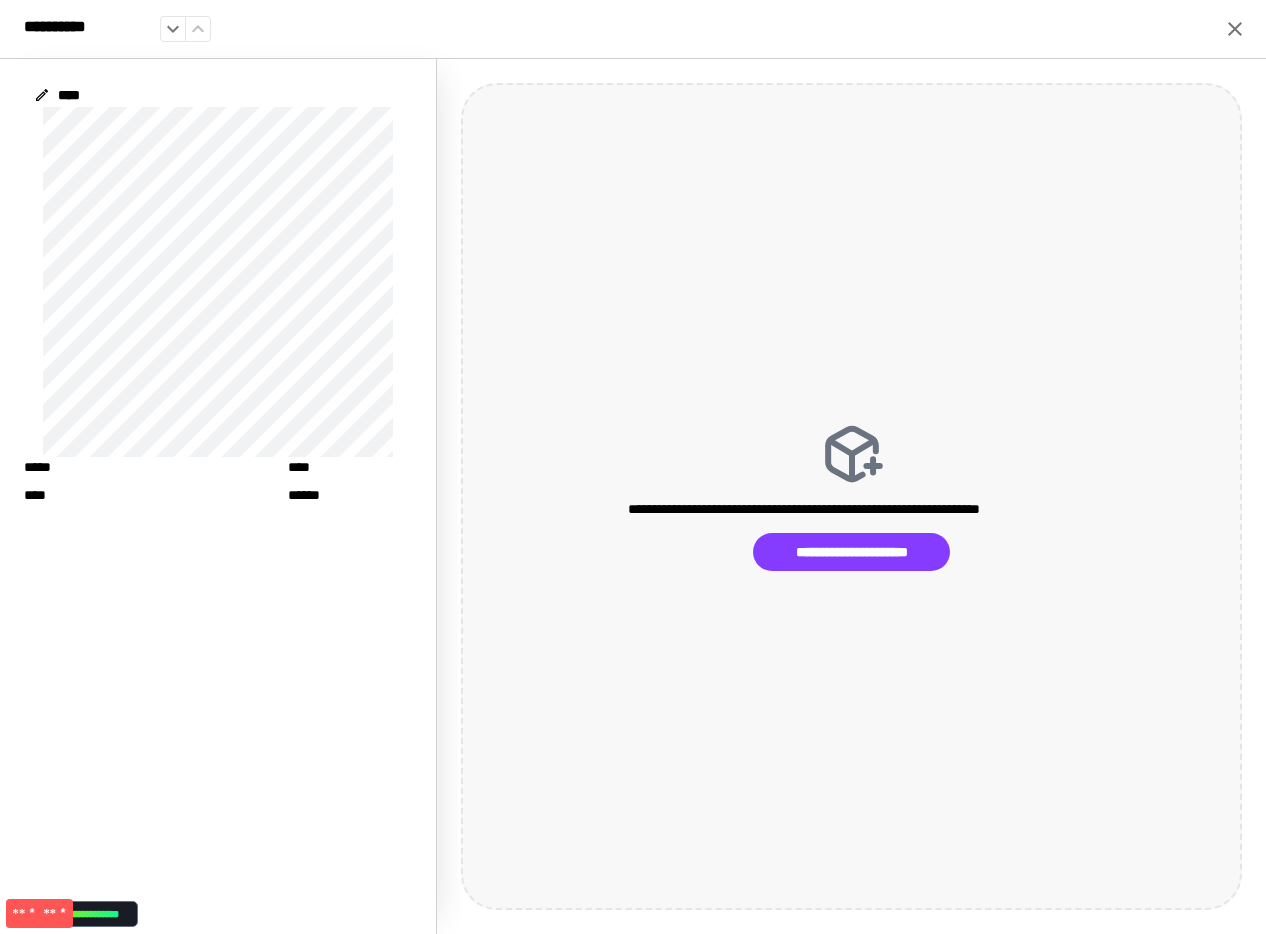 click on "[FIRST] [LAST]" at bounding box center [851, 496] 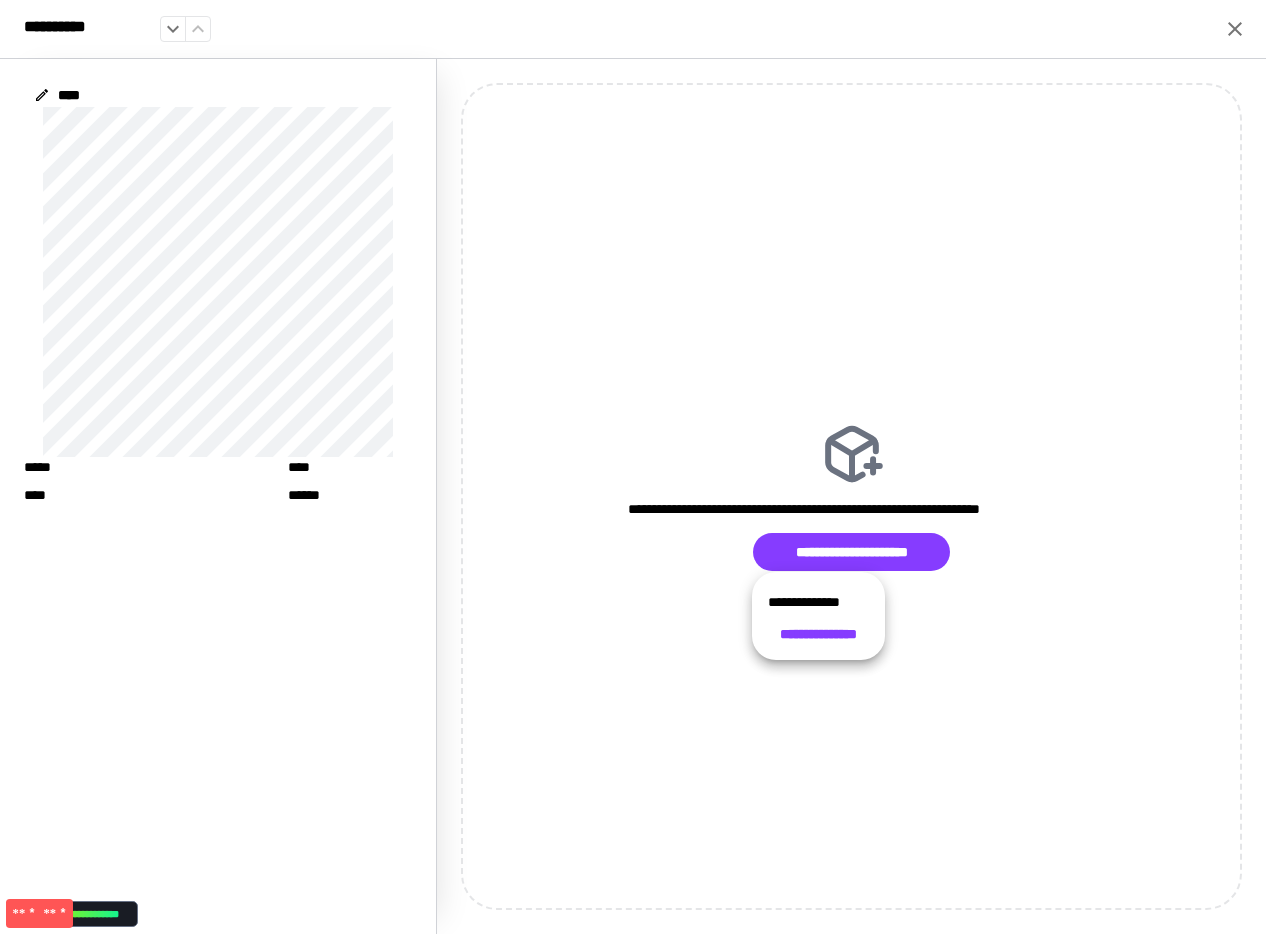 click on "**********" at bounding box center [818, 602] 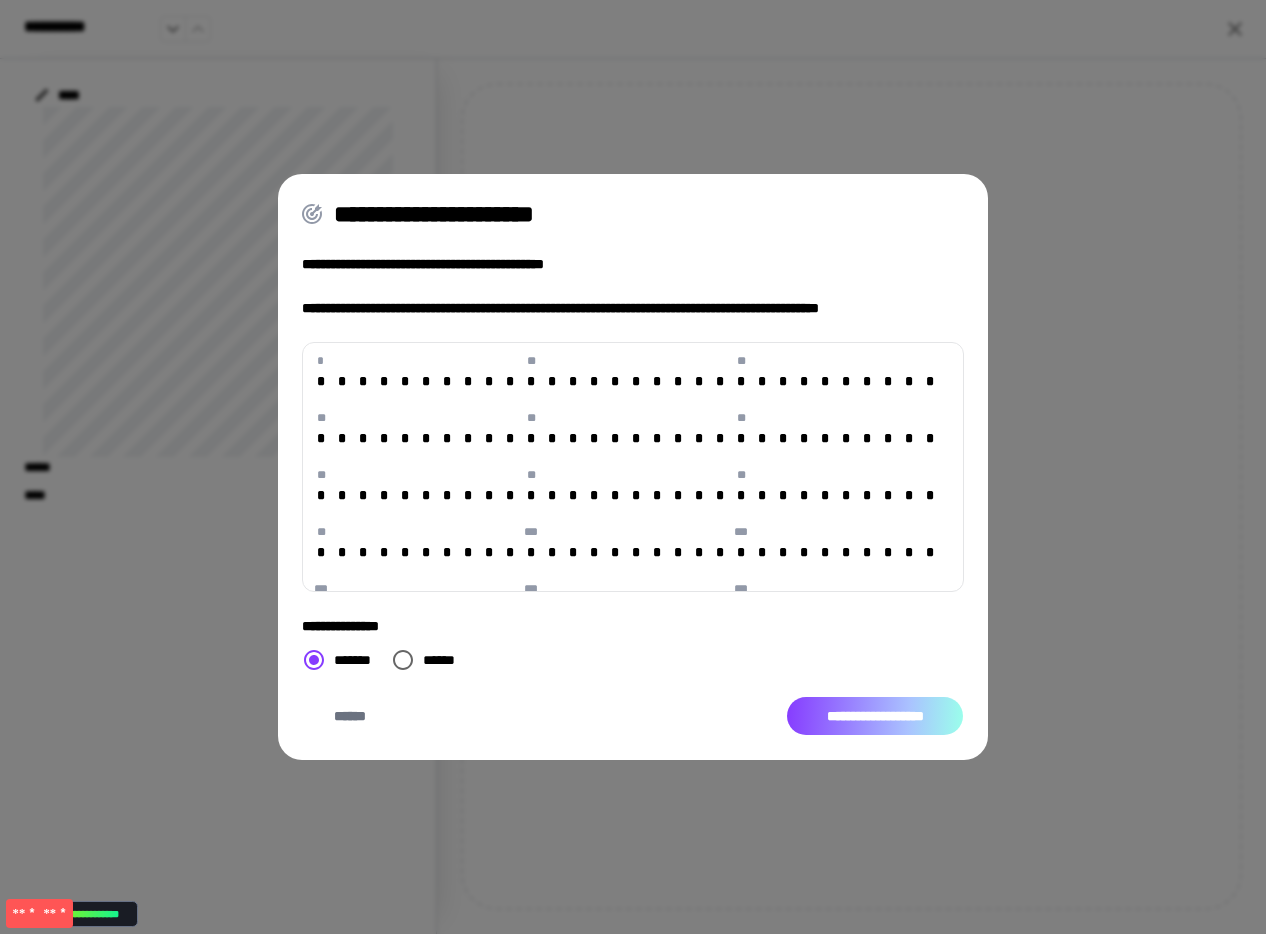 click on "**********" at bounding box center (875, 716) 